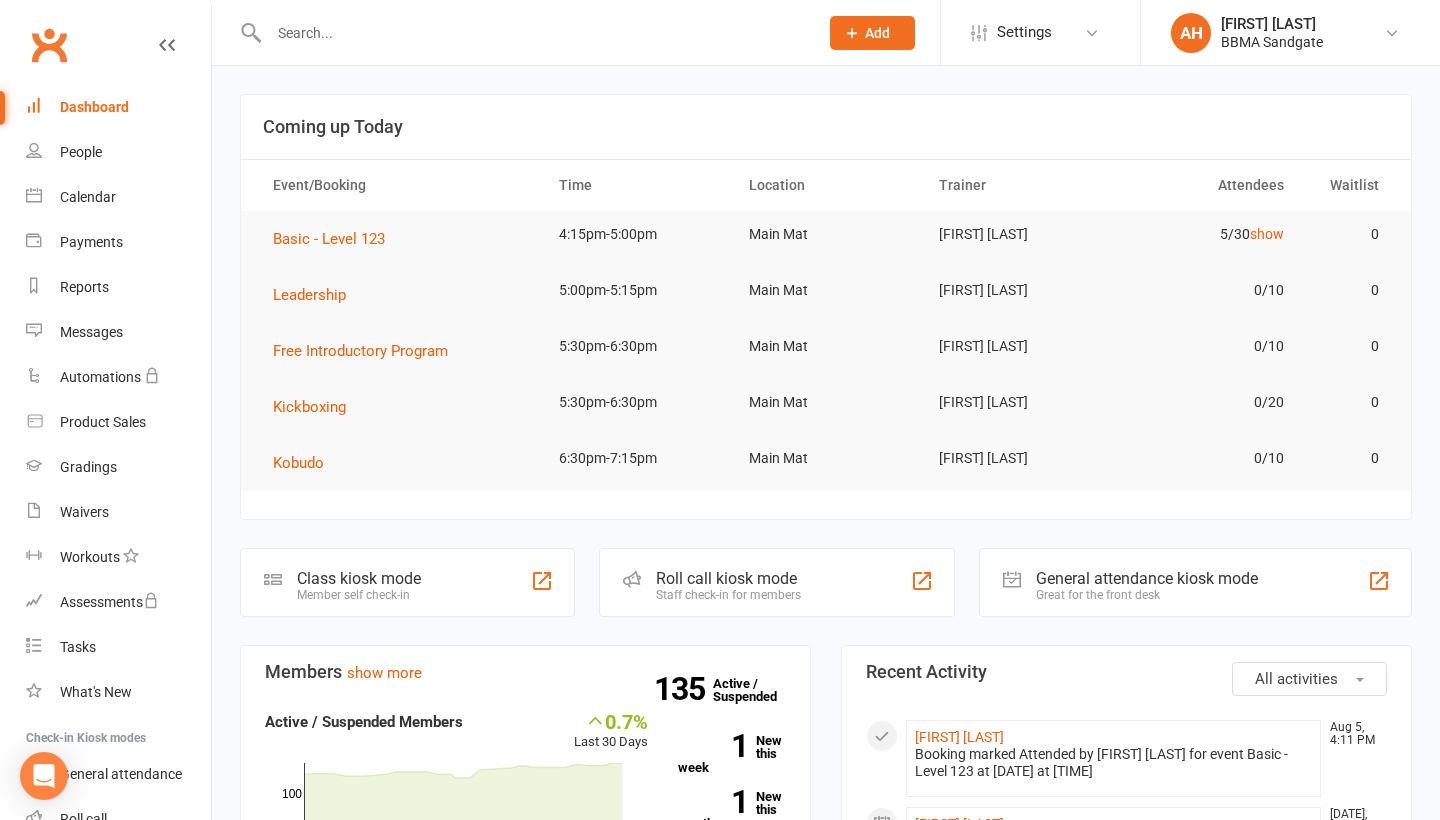 scroll, scrollTop: 0, scrollLeft: 0, axis: both 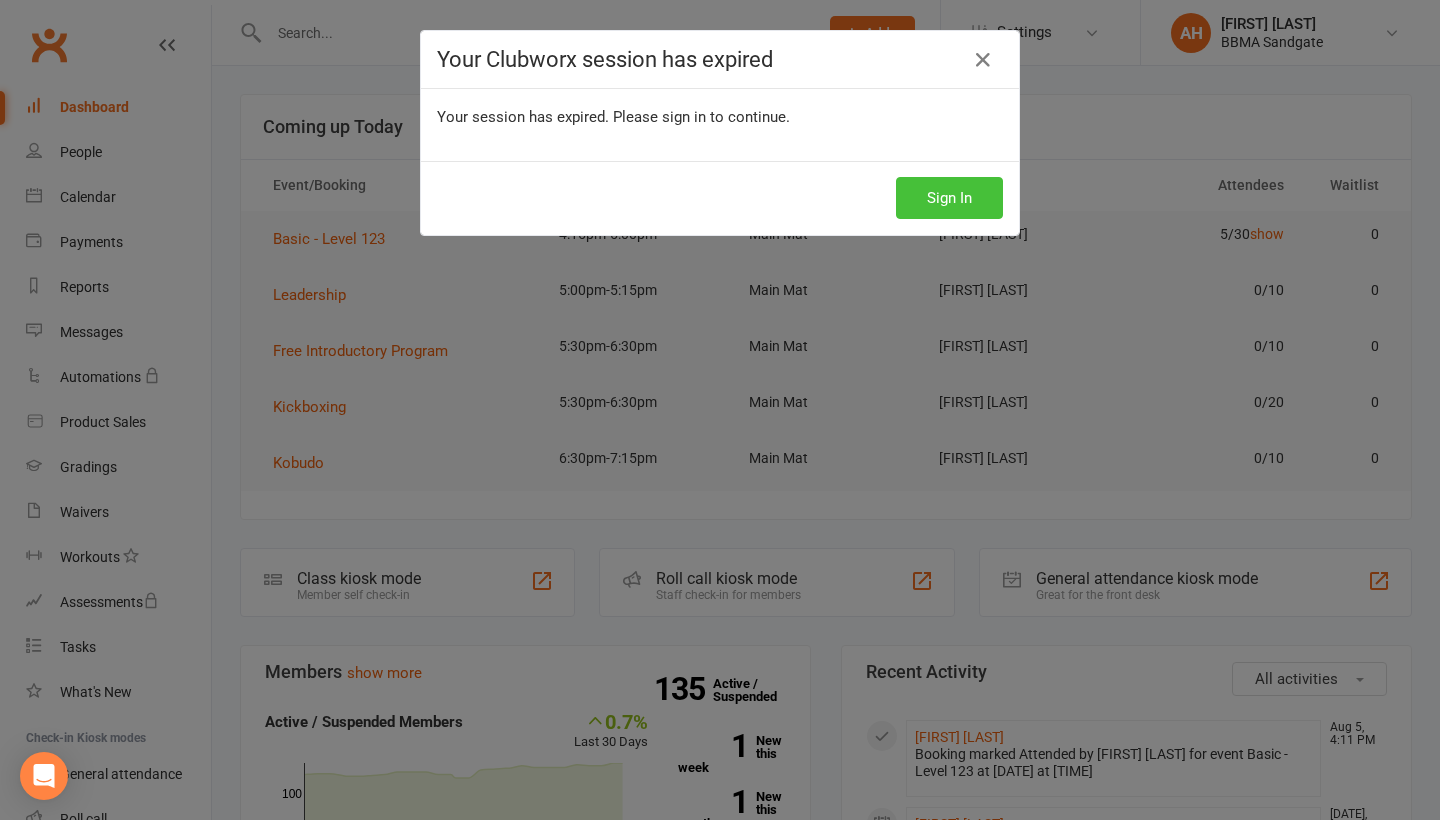 click on "Sign In" at bounding box center [949, 198] 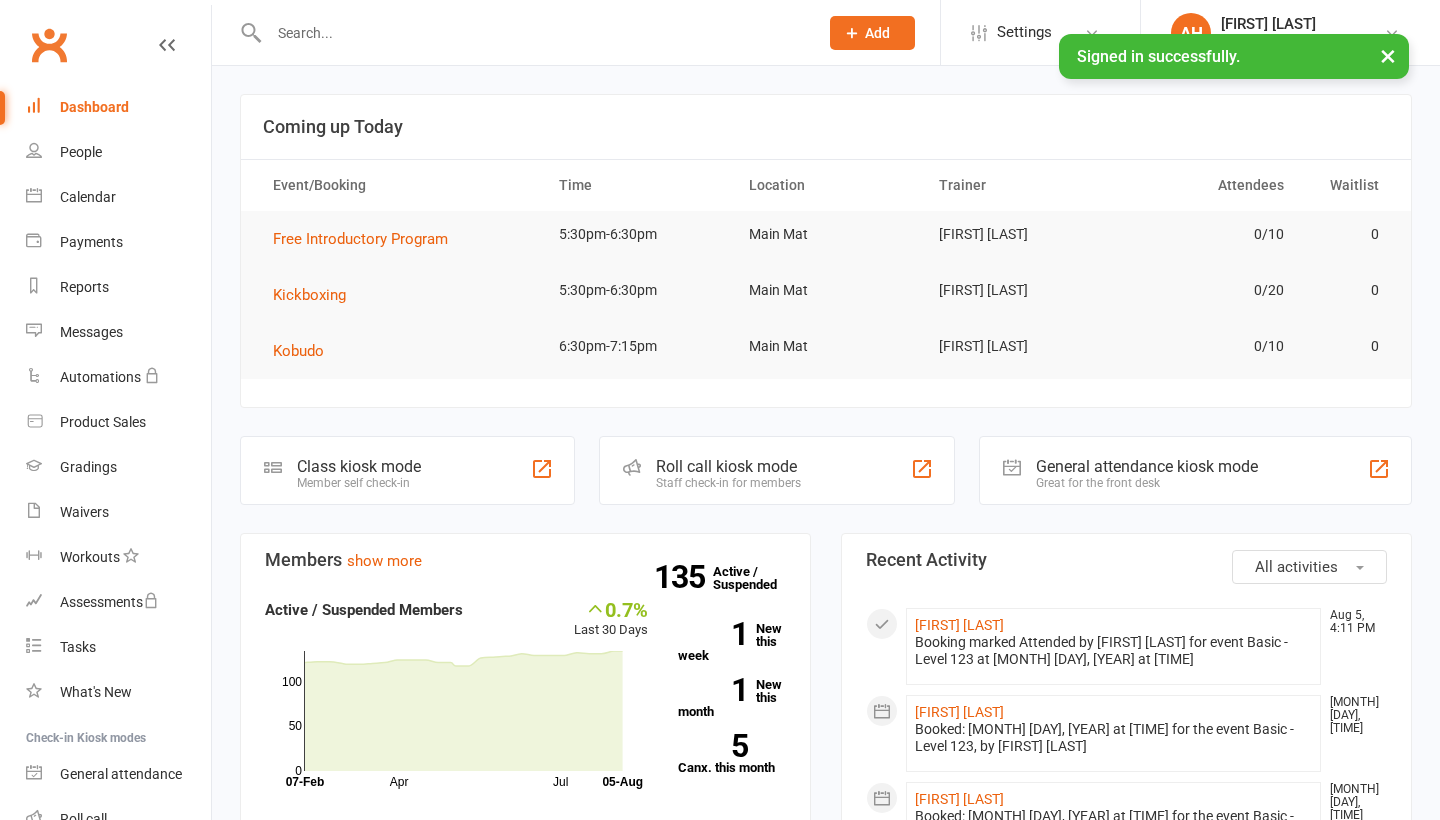 scroll, scrollTop: 363, scrollLeft: 0, axis: vertical 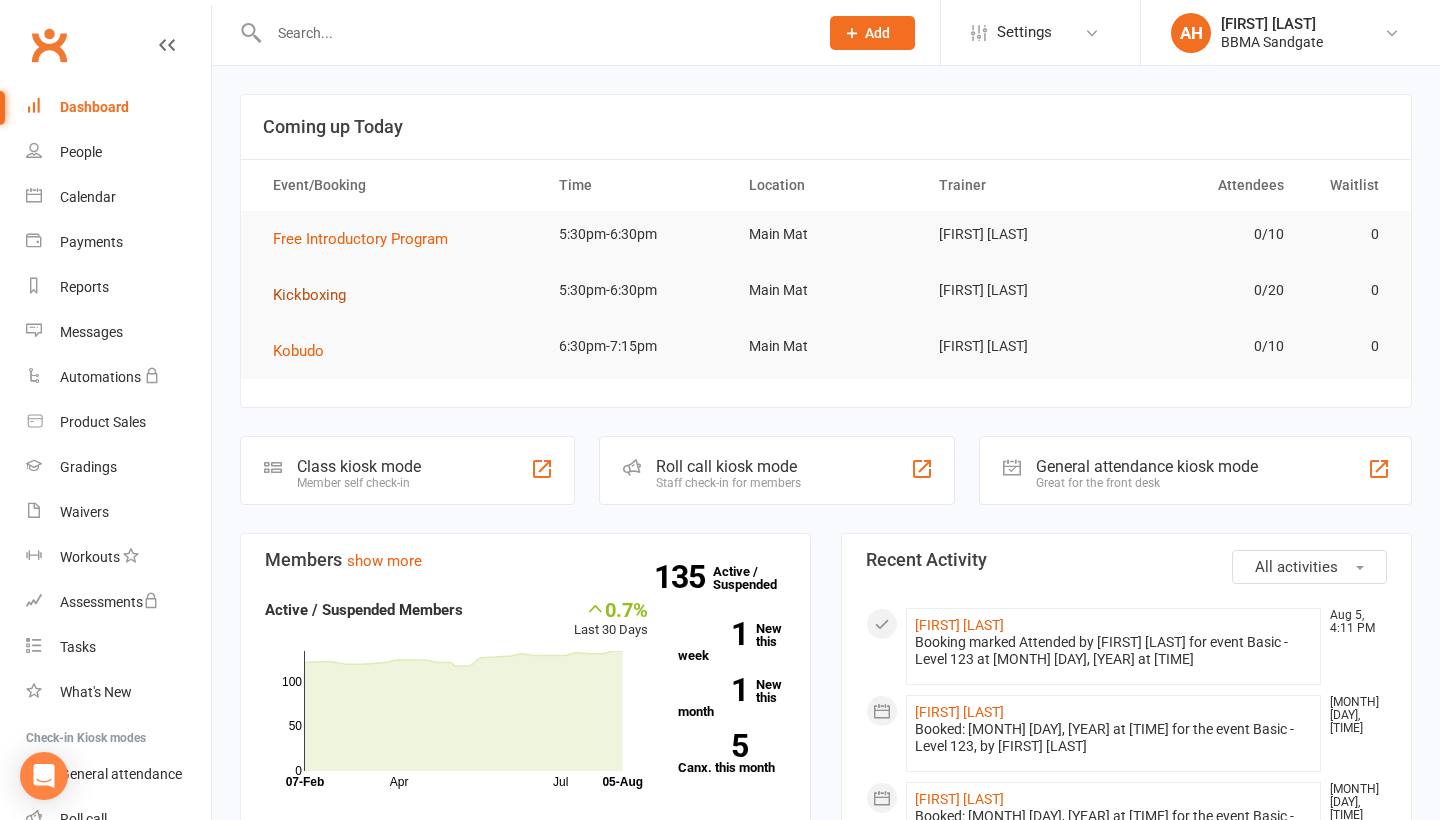 click on "Kickboxing" at bounding box center (309, 295) 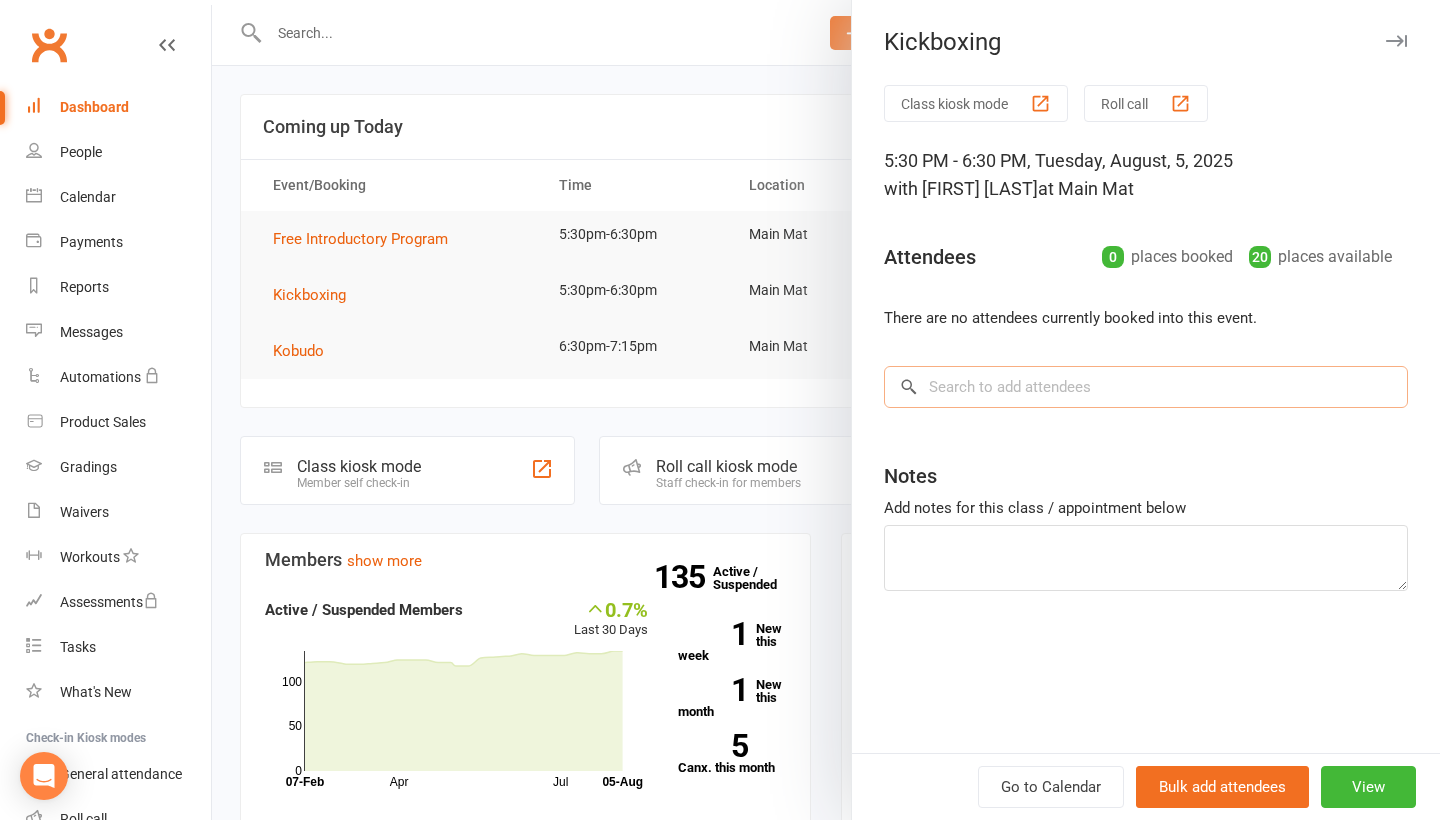 click at bounding box center [1146, 387] 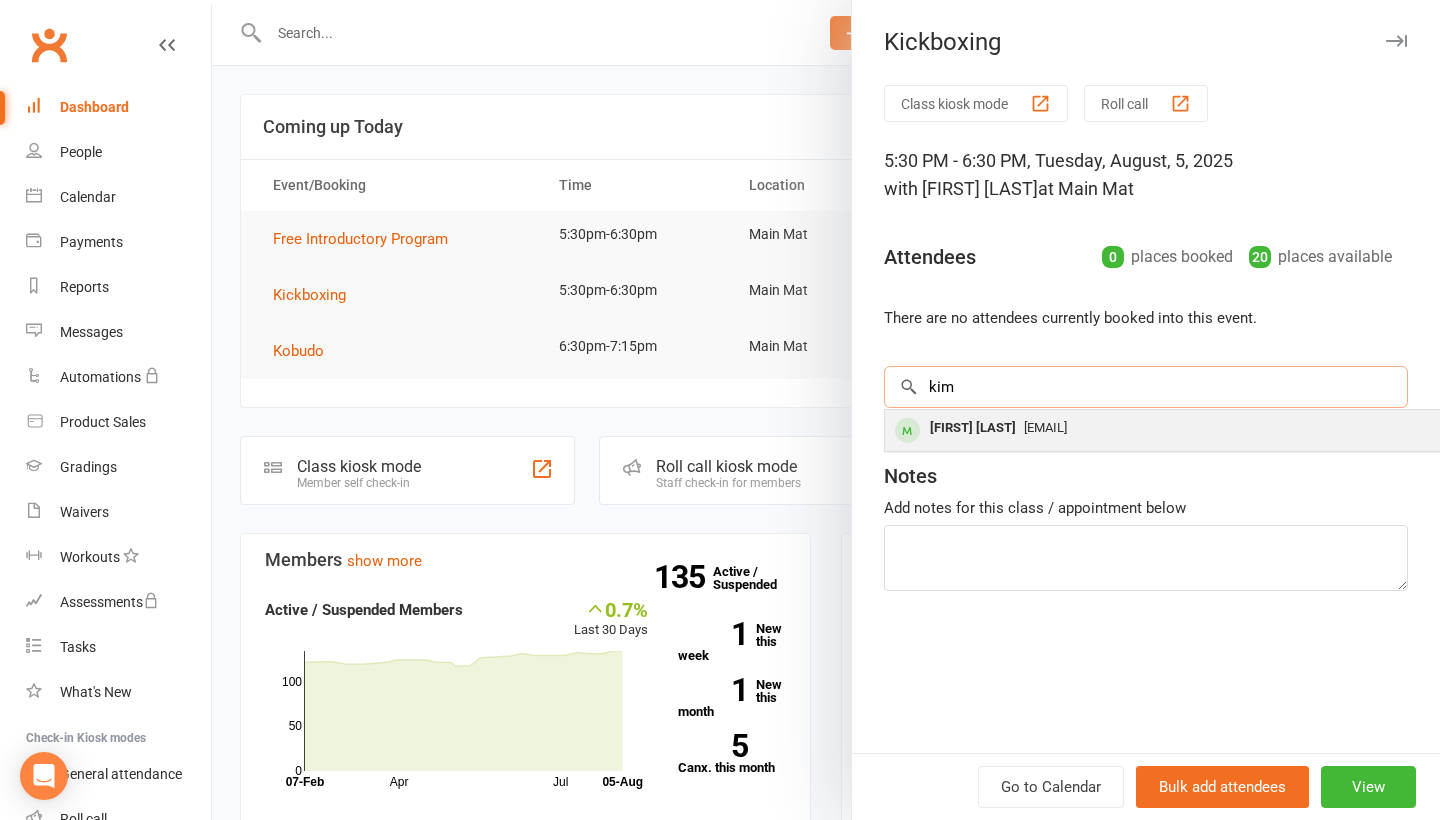 type on "Kim" 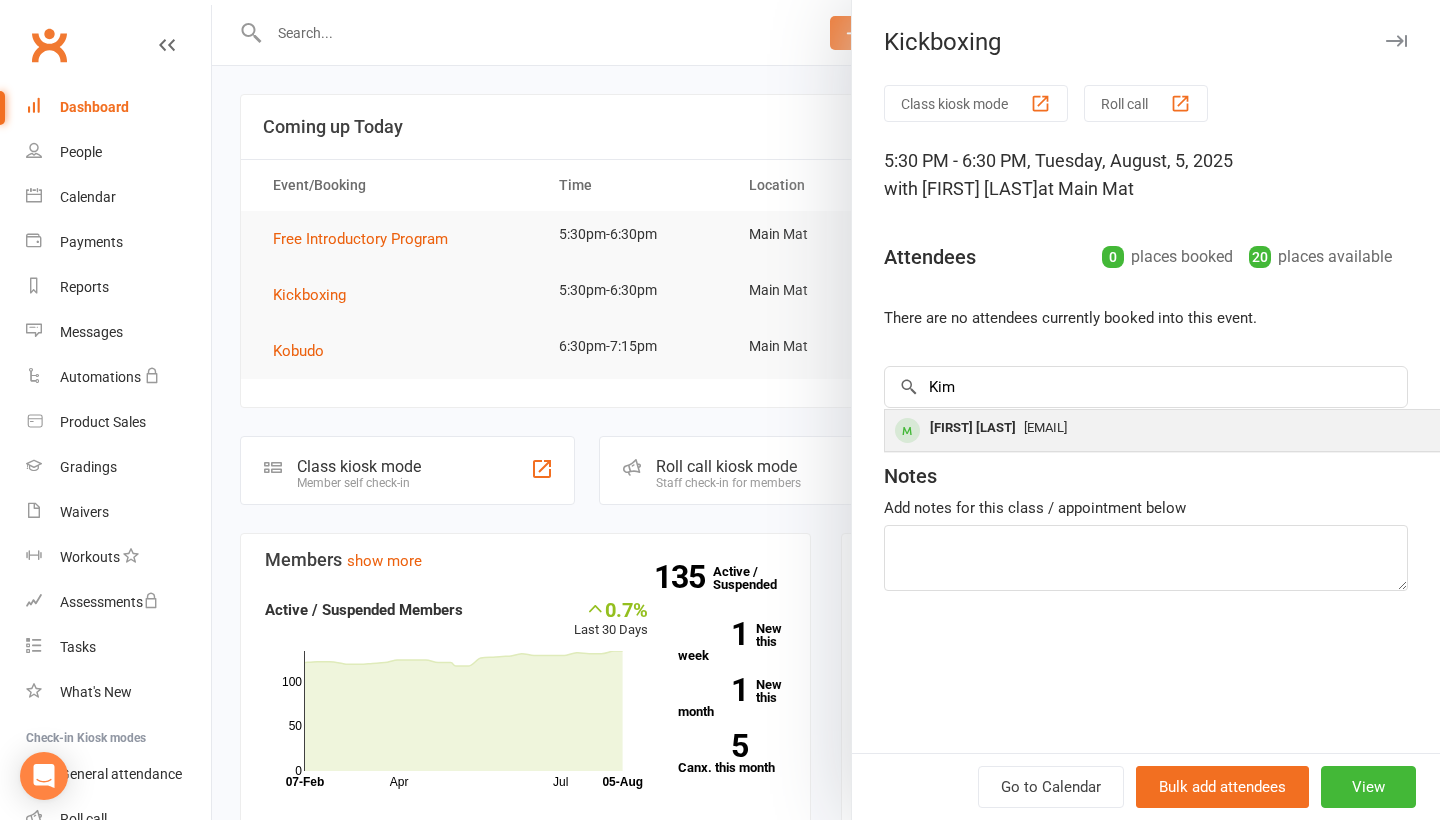 click on "[FIRST] [LAST] [EMAIL]" at bounding box center (1184, 430) 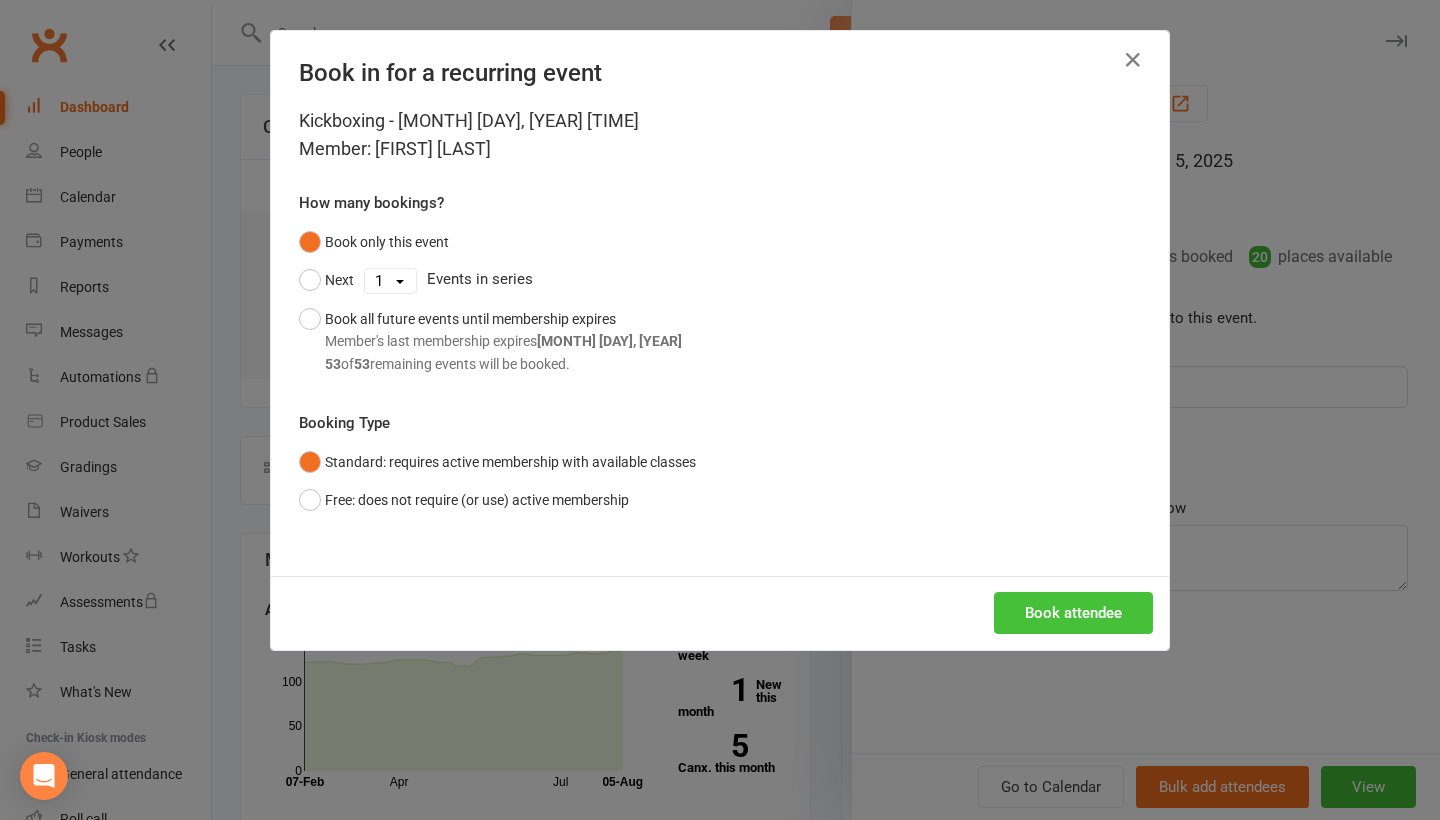 click on "Book attendee" at bounding box center [1073, 613] 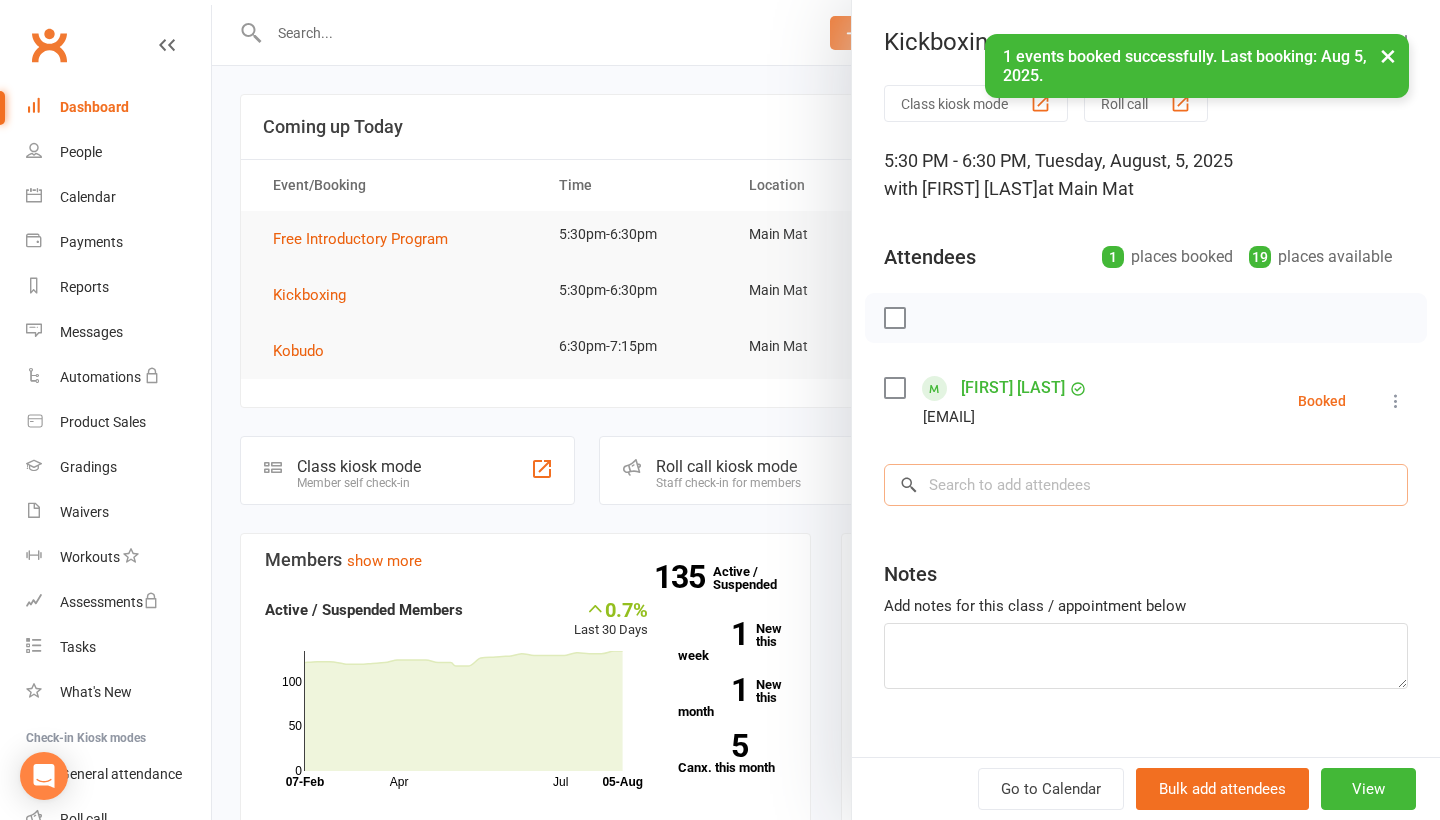 click at bounding box center (1146, 485) 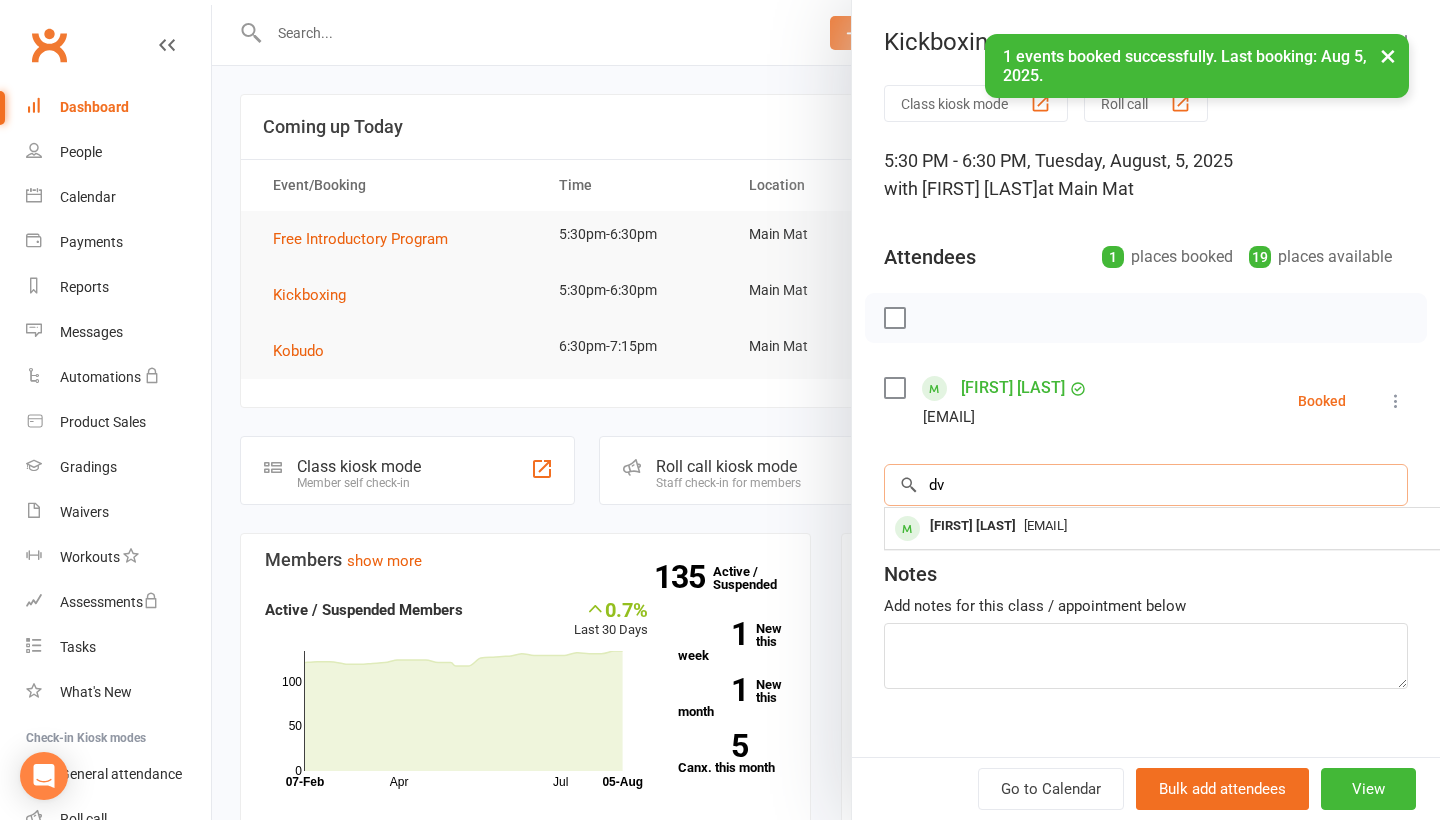 type on "d" 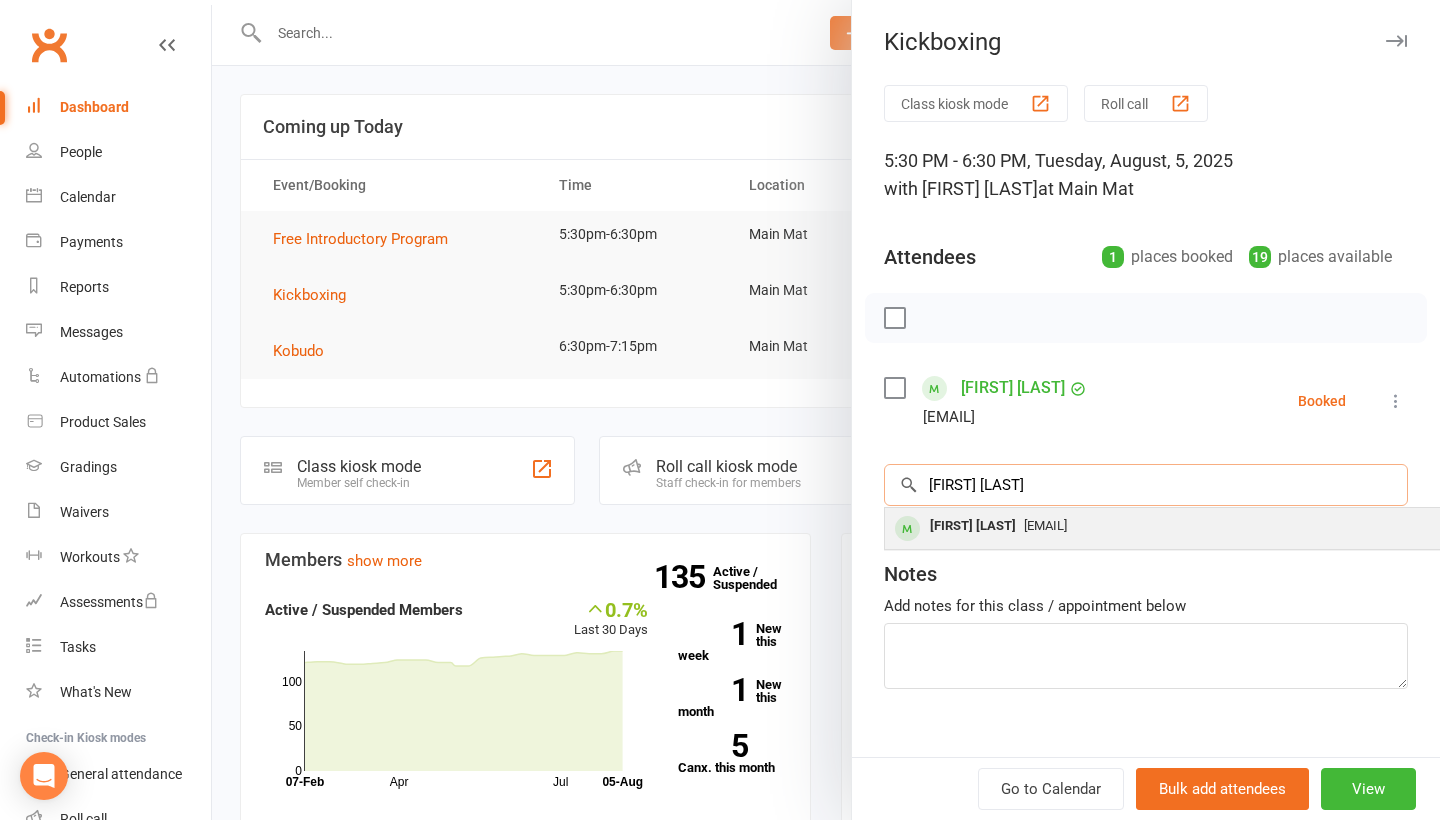 type on "[FIRST] [LAST]" 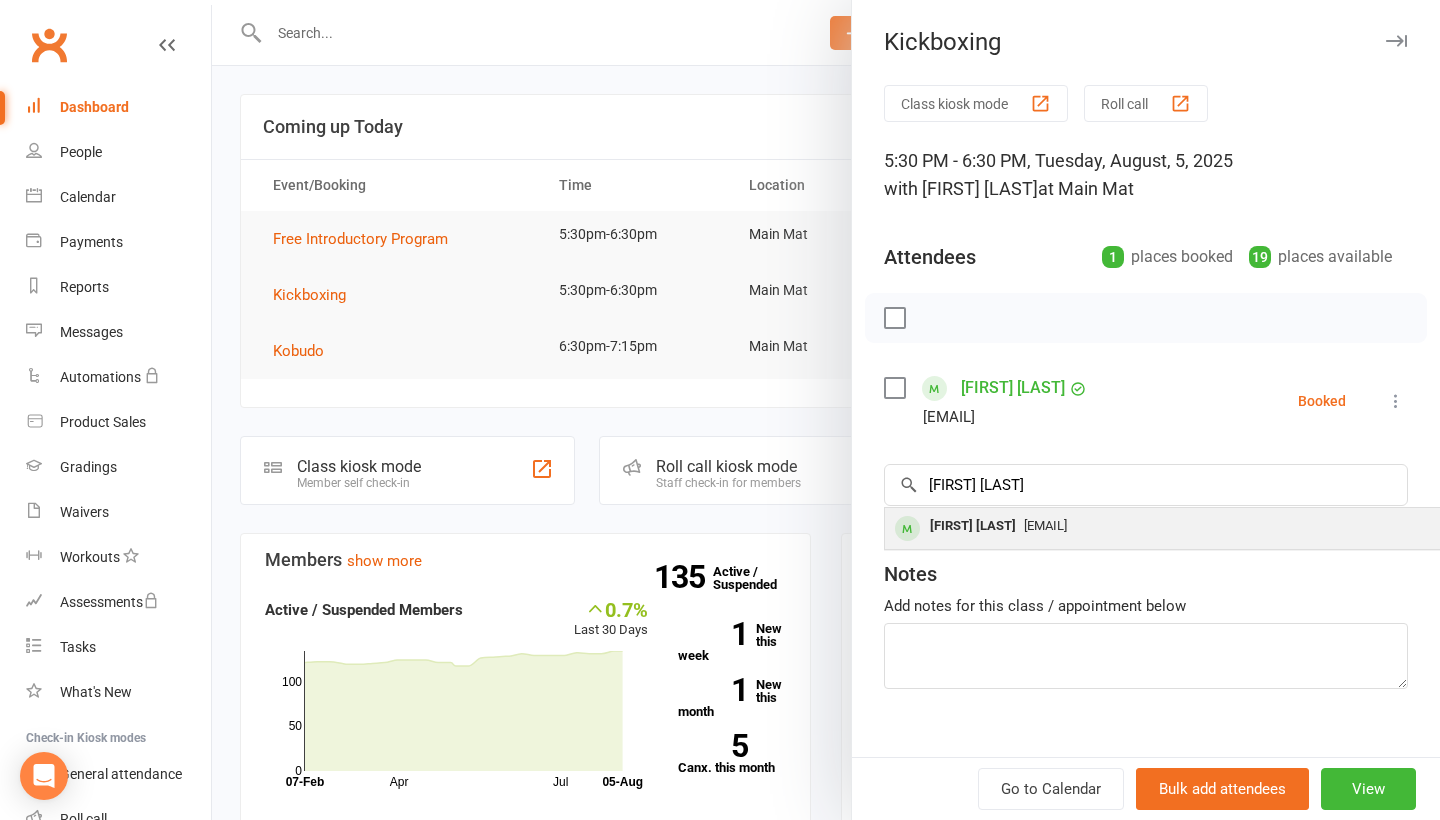 click on "[EMAIL]" at bounding box center (1045, 525) 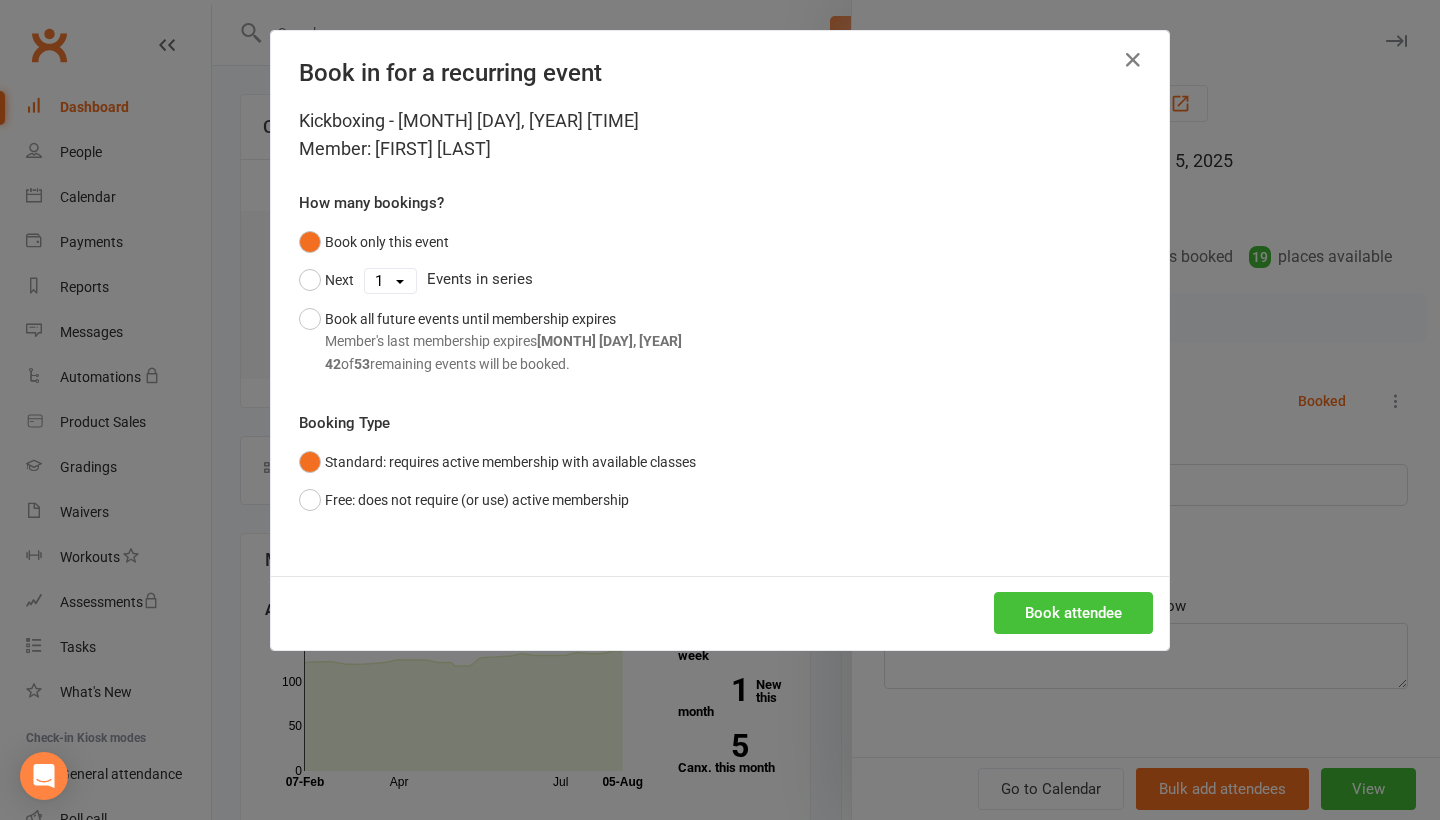 click on "Book attendee" at bounding box center [1073, 613] 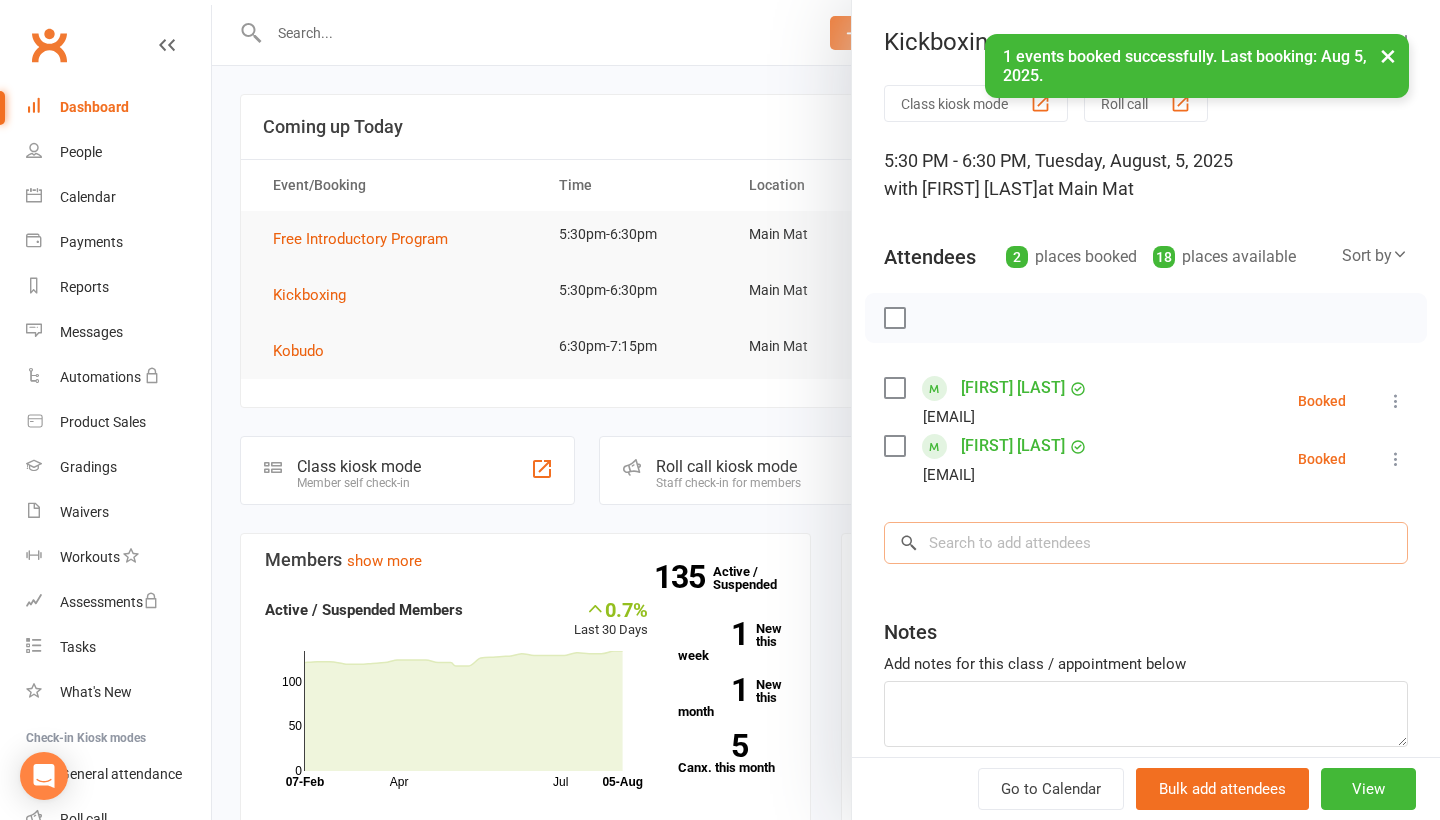 click at bounding box center [1146, 543] 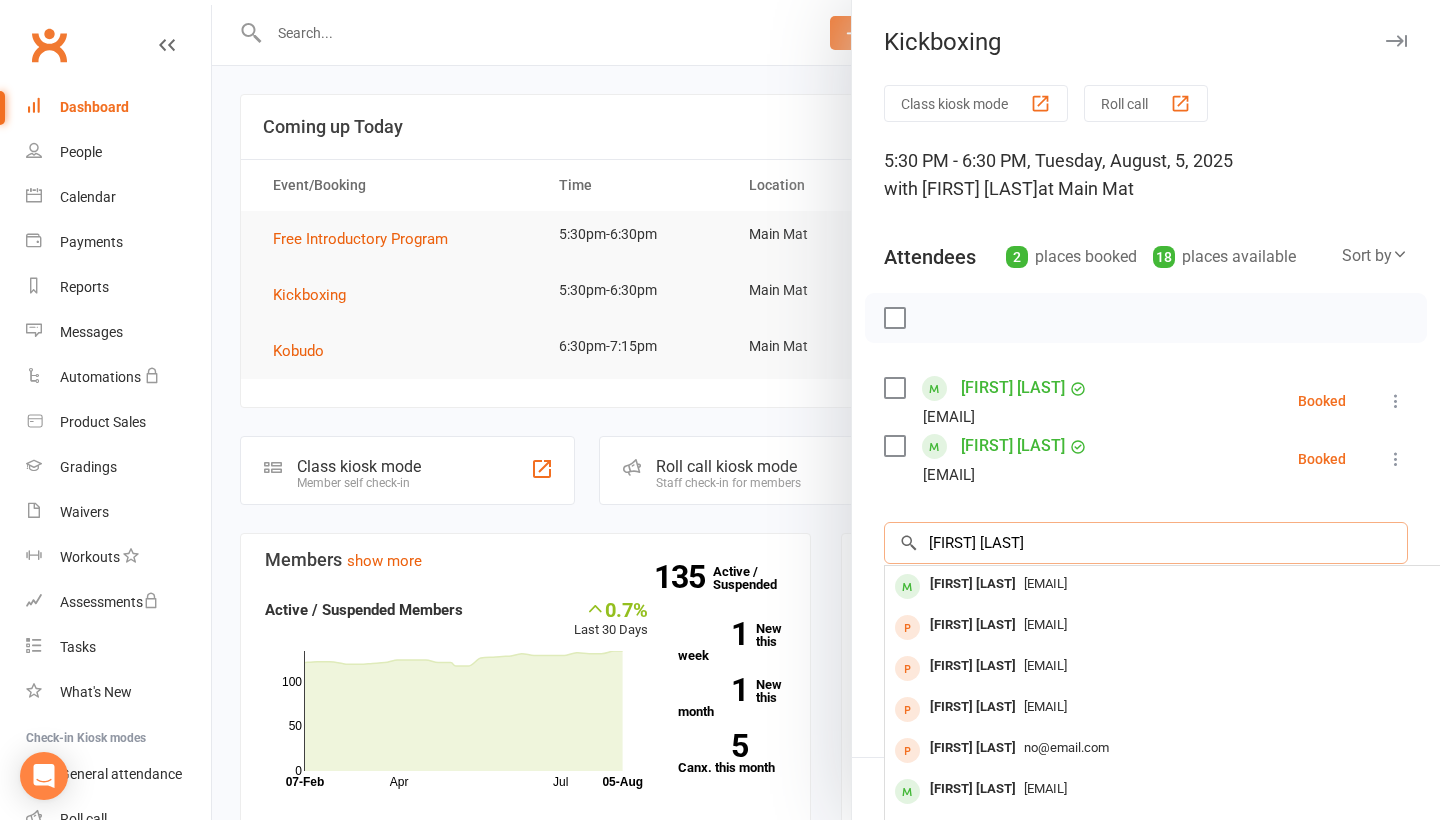 type on "[FIRST] [LAST]" 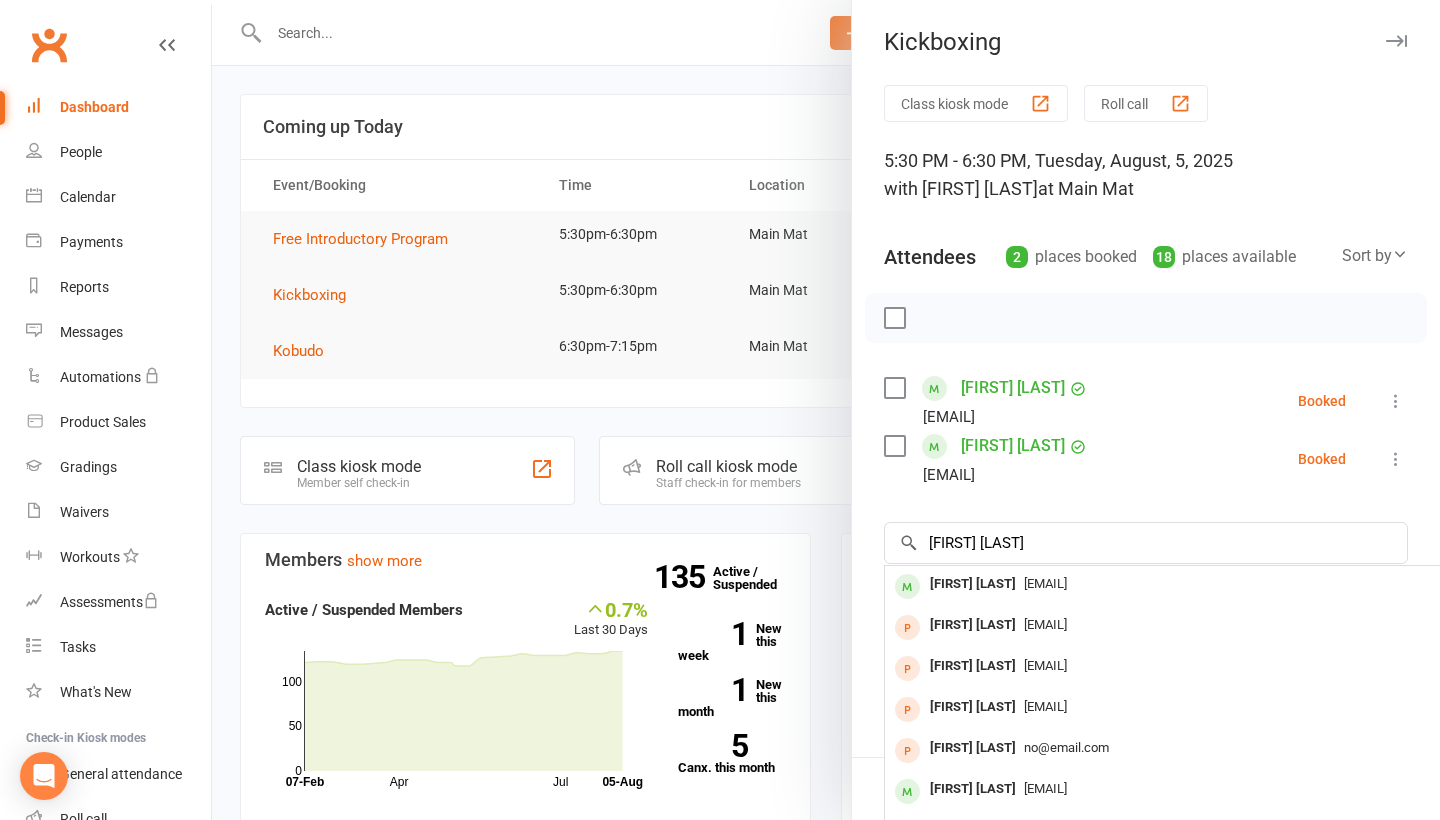 click on "[EMAIL]" at bounding box center (1184, 584) 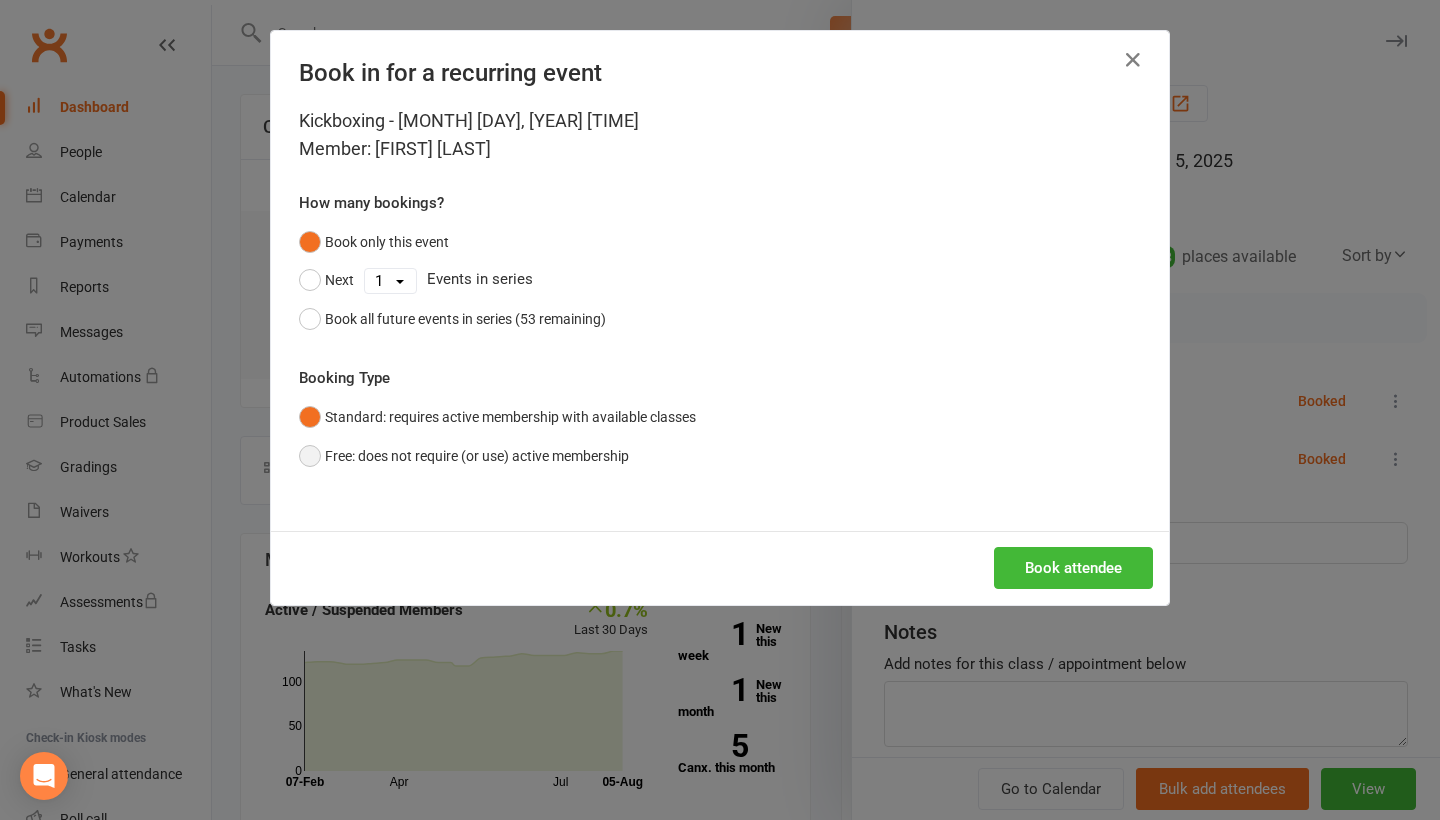 click on "Free: does not require (or use) active membership" at bounding box center (464, 456) 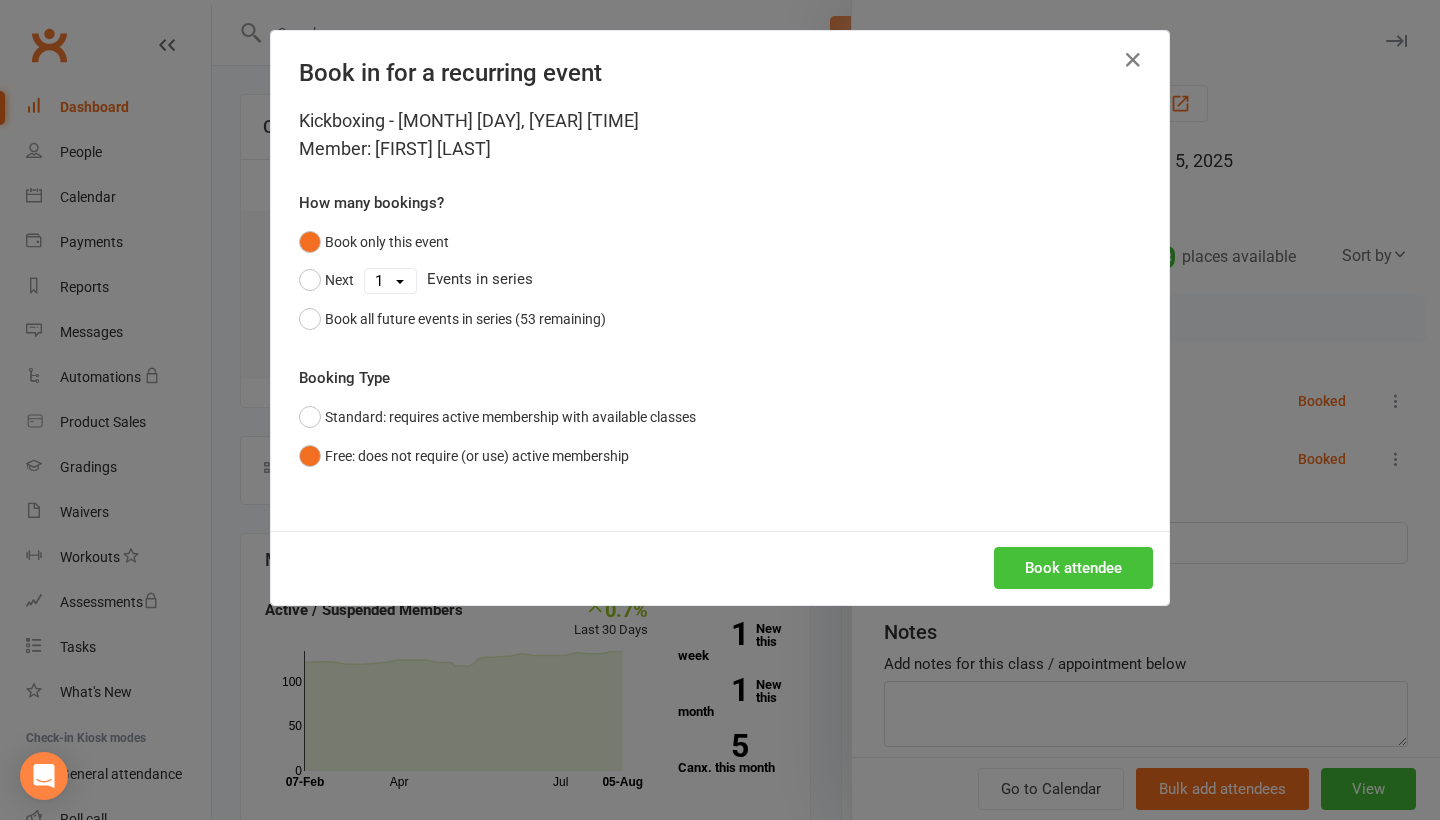 click on "Book attendee" at bounding box center (1073, 568) 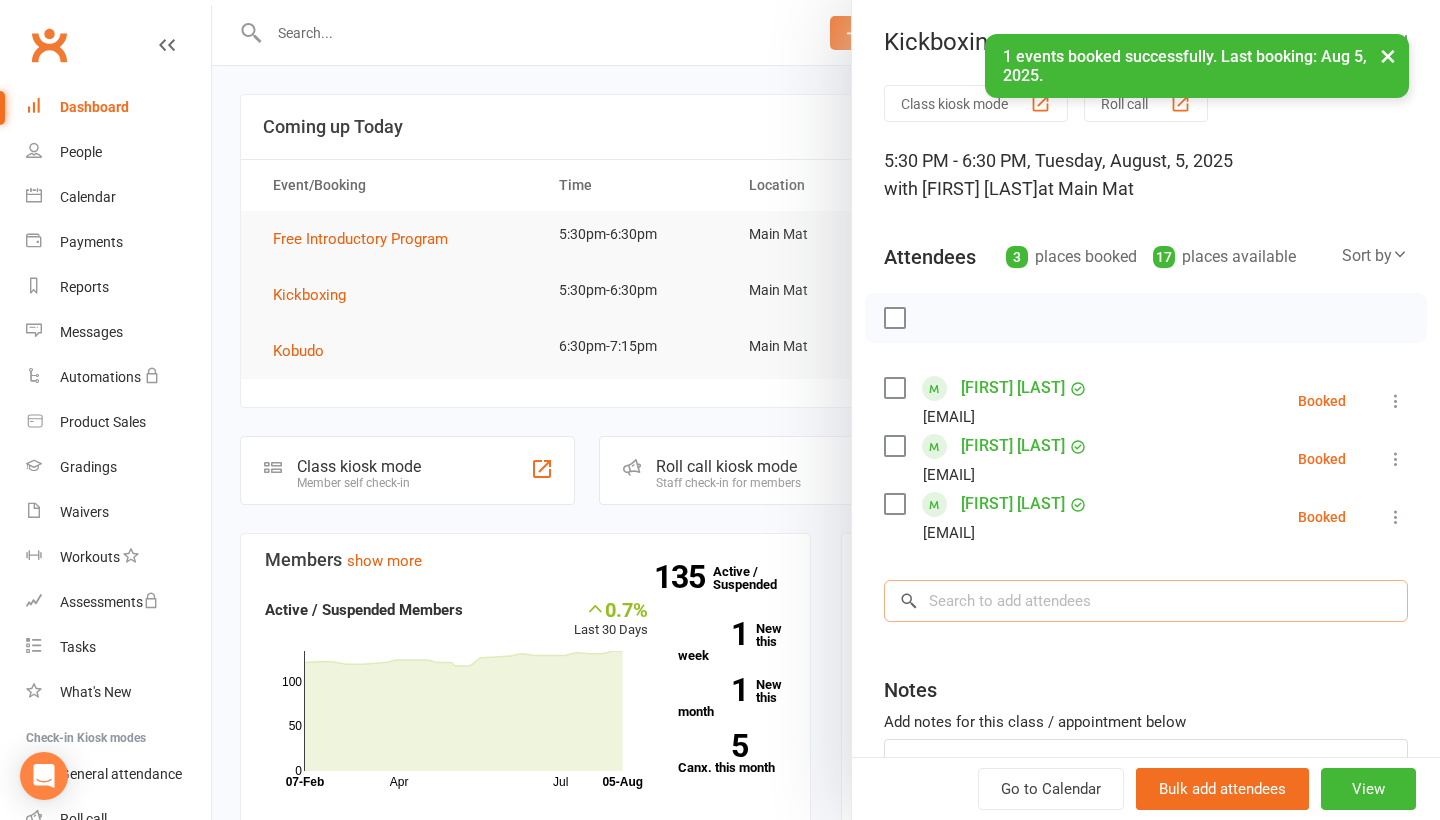 click at bounding box center [1146, 601] 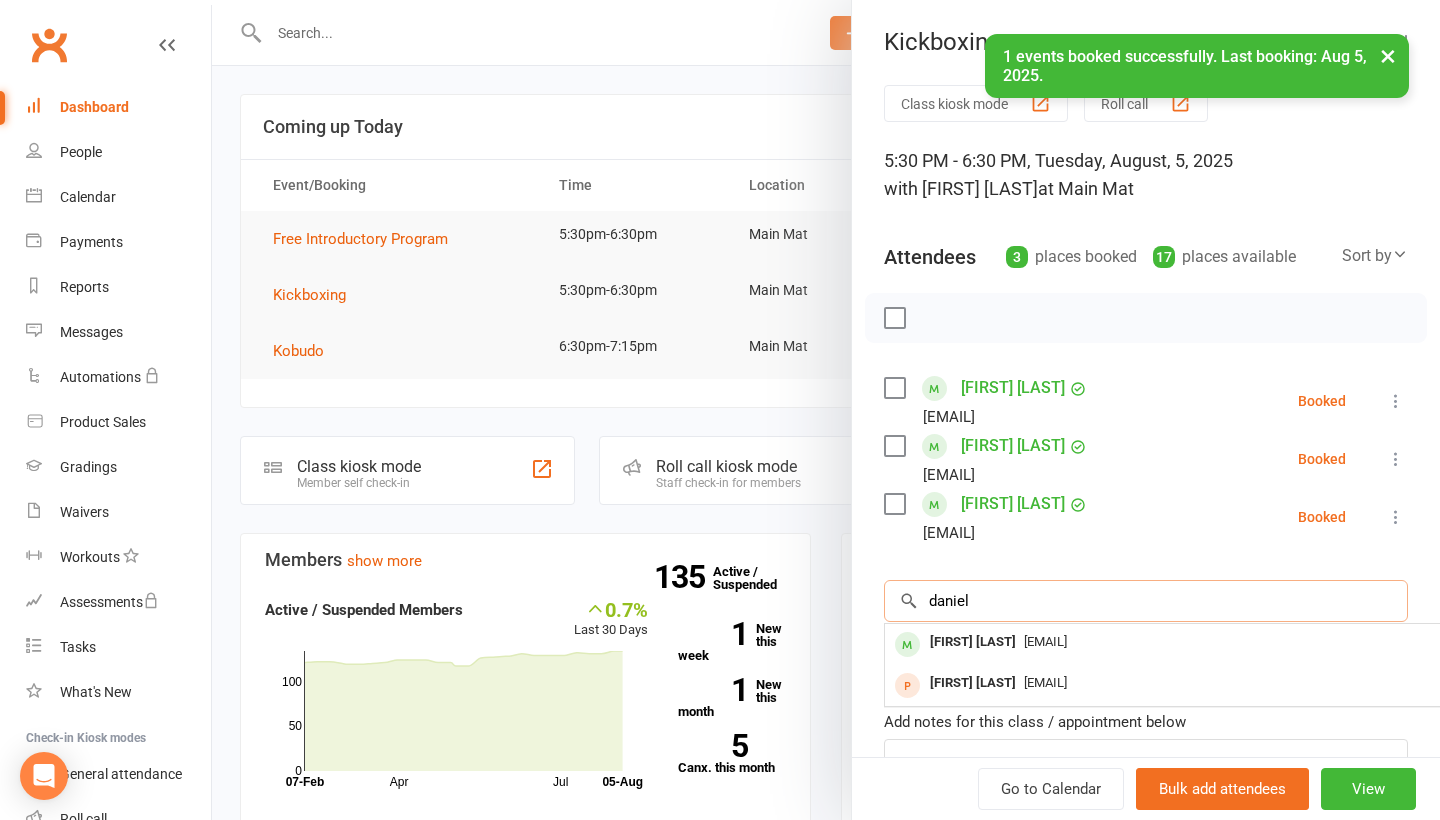 type on "Daniel" 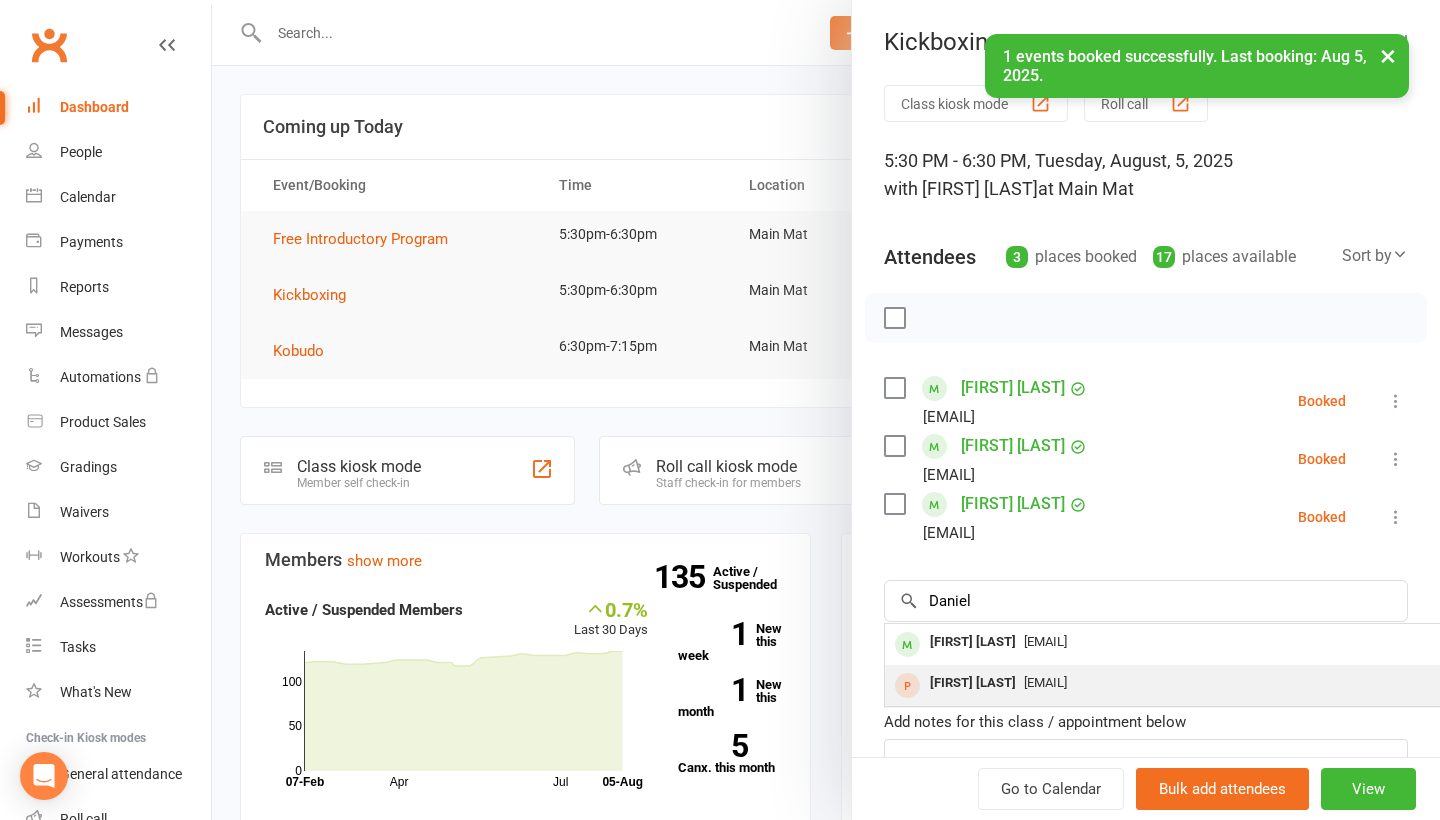 drag, startPoint x: 998, startPoint y: 639, endPoint x: 1001, endPoint y: 670, distance: 31.144823 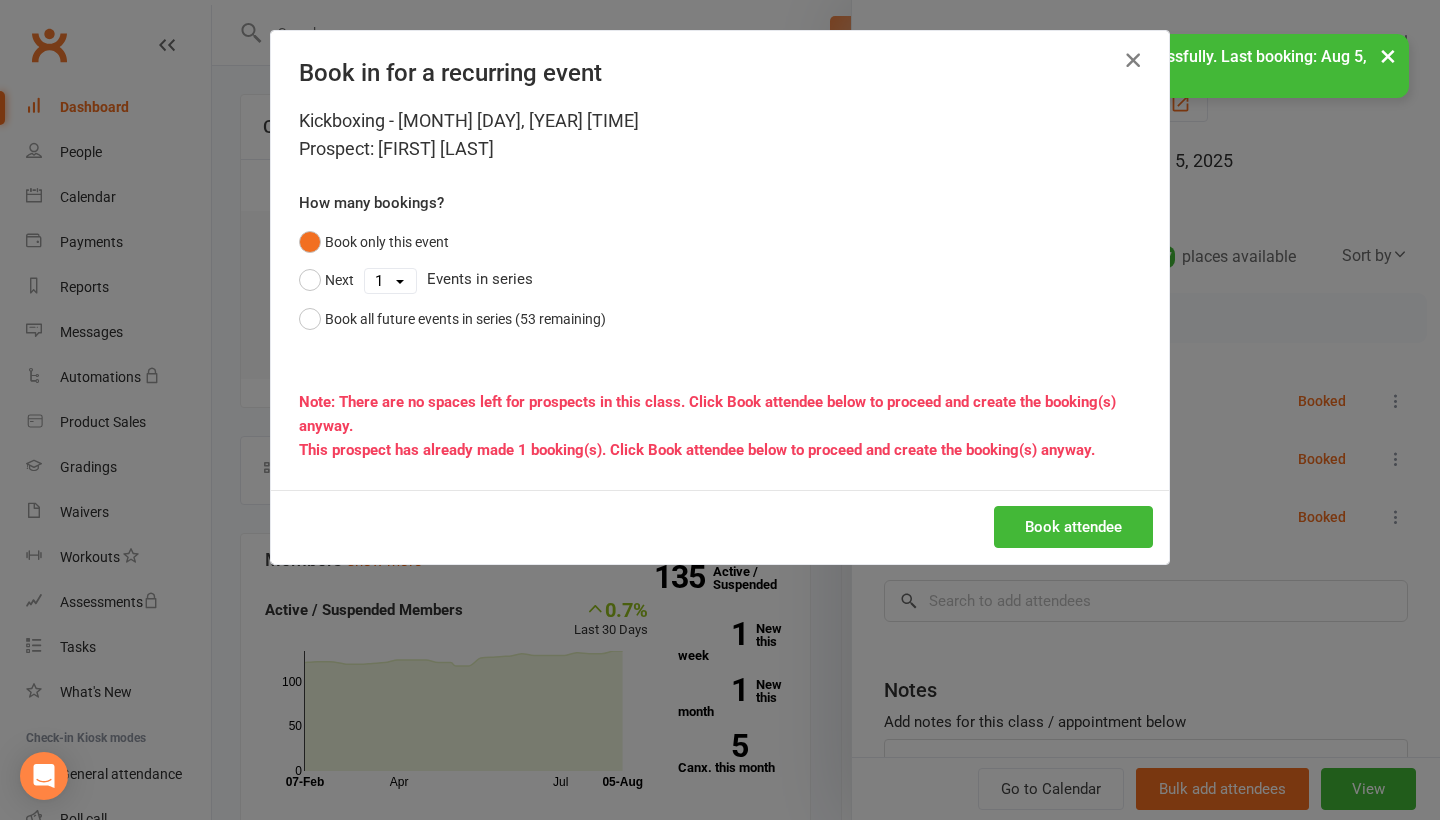 click at bounding box center [1133, 60] 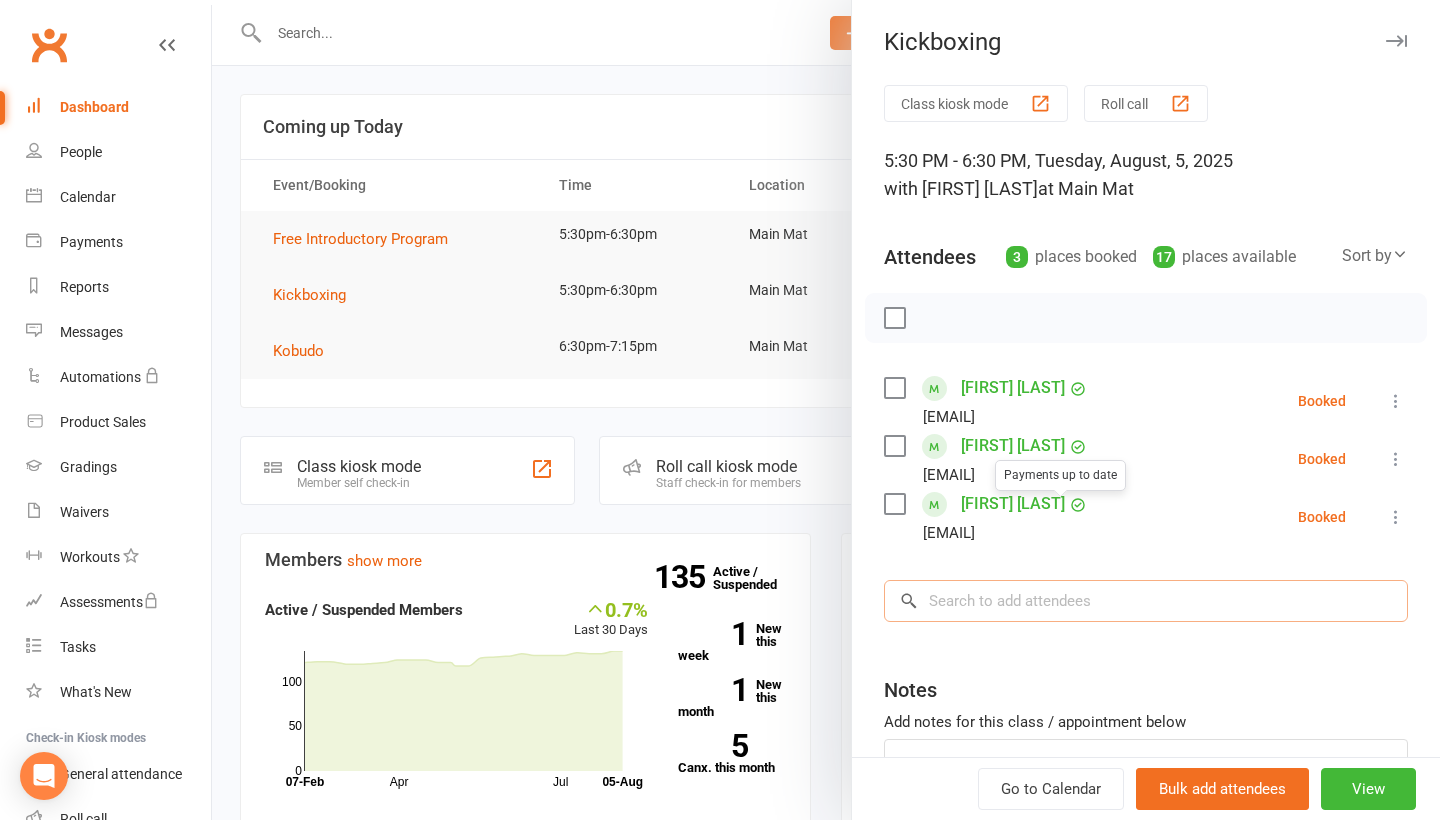 click at bounding box center [1146, 601] 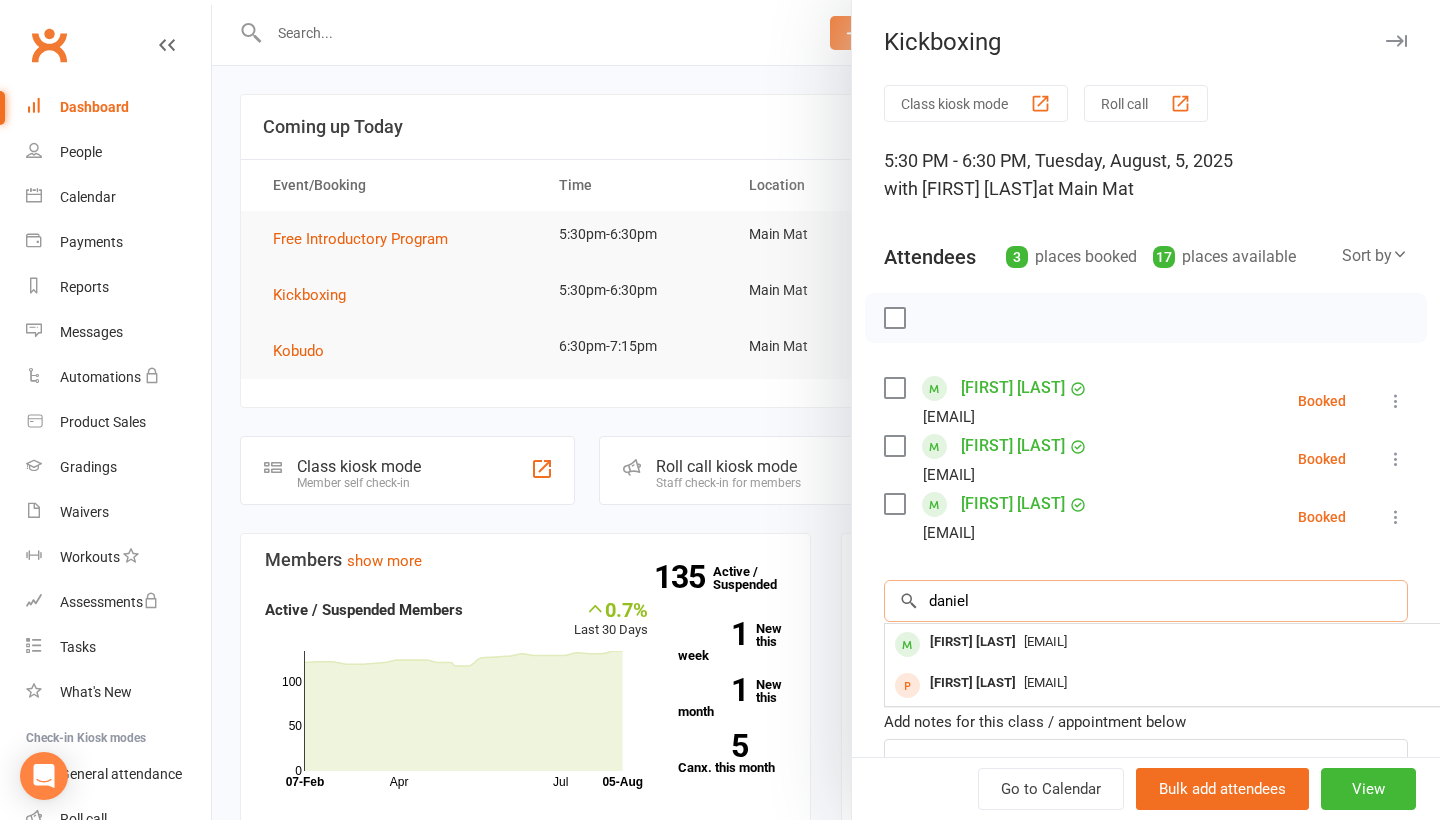 type on "Daniel" 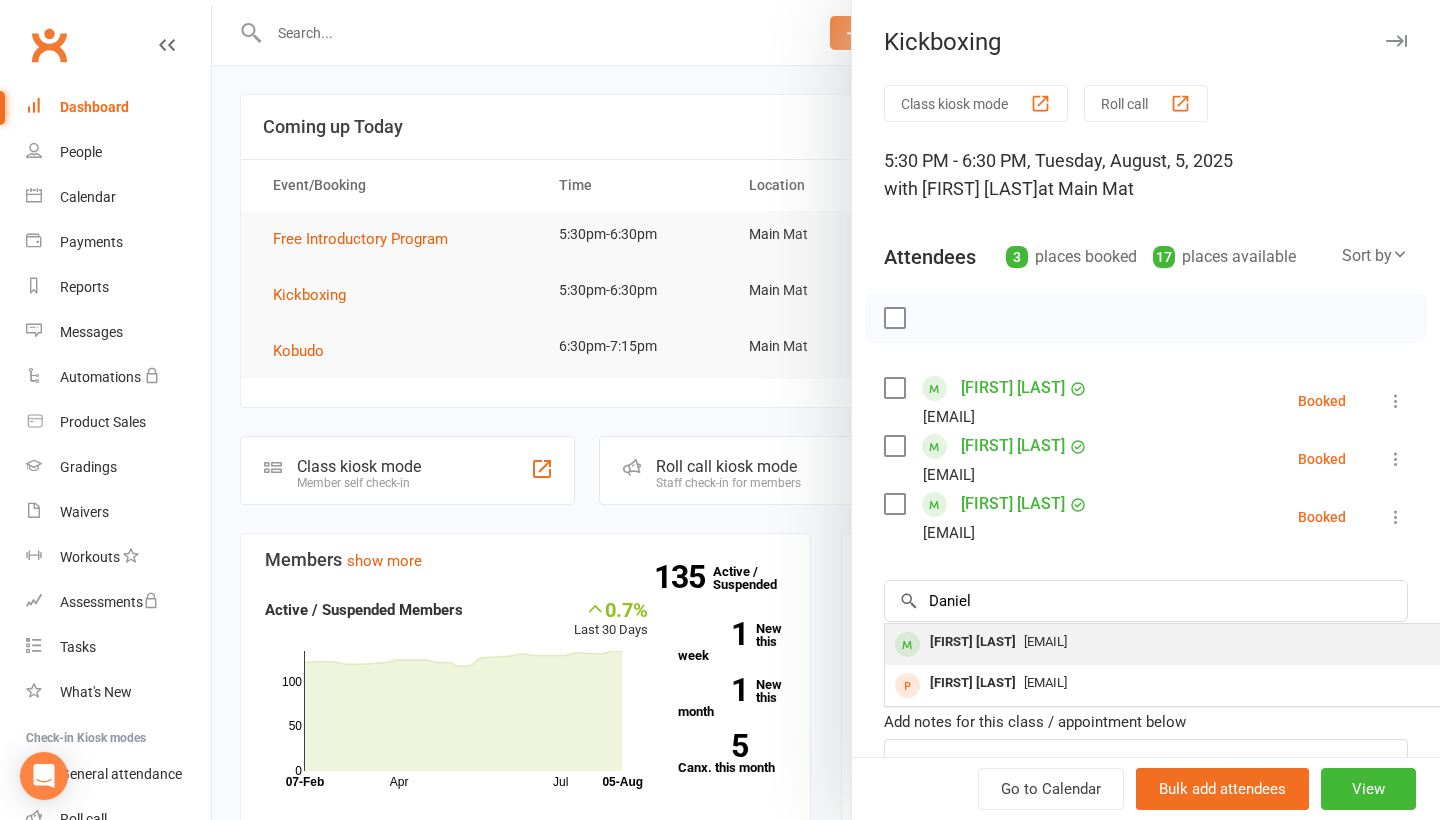 drag, startPoint x: 1037, startPoint y: 597, endPoint x: 1037, endPoint y: 660, distance: 63 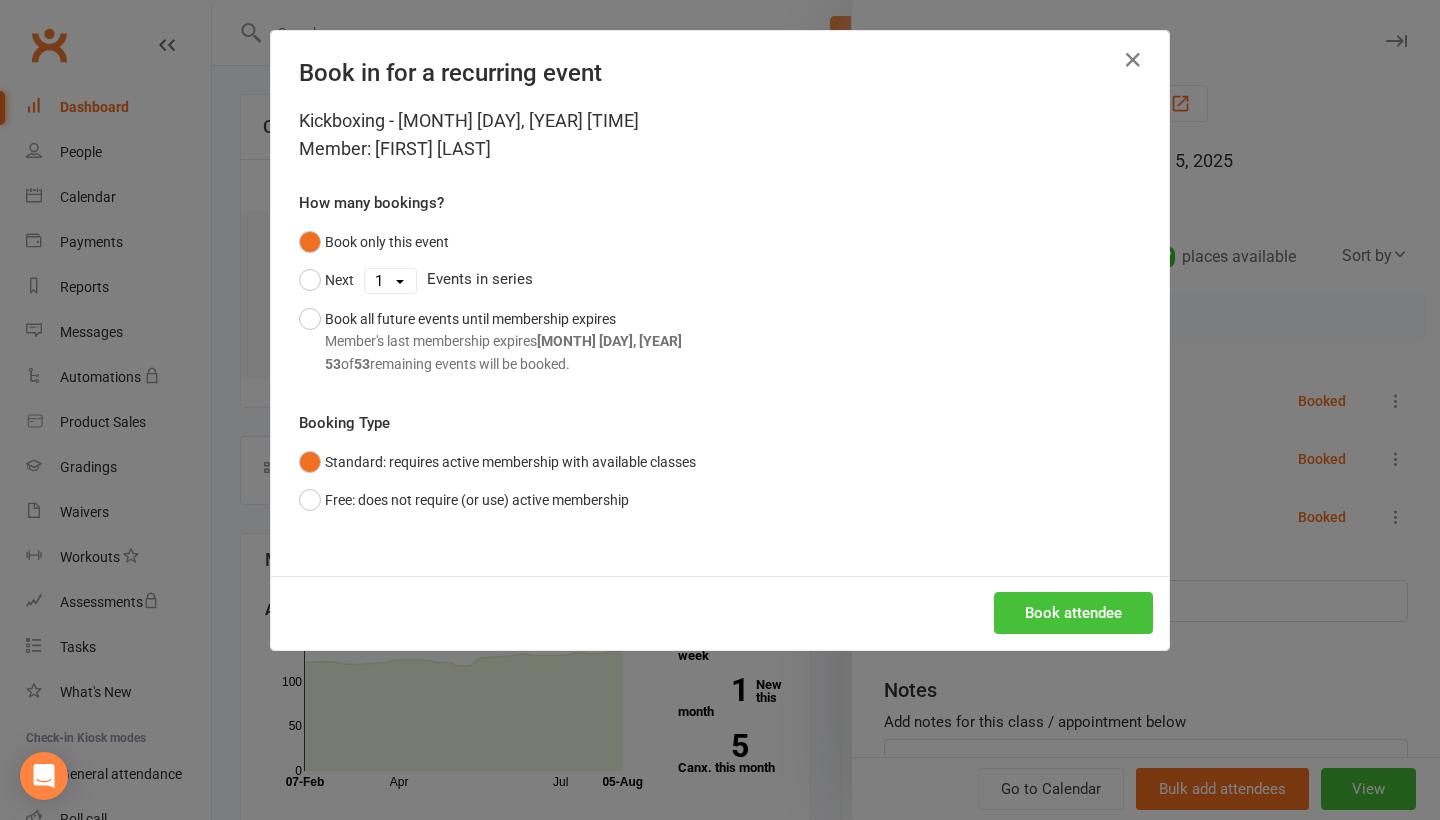 click on "Book attendee" at bounding box center (1073, 613) 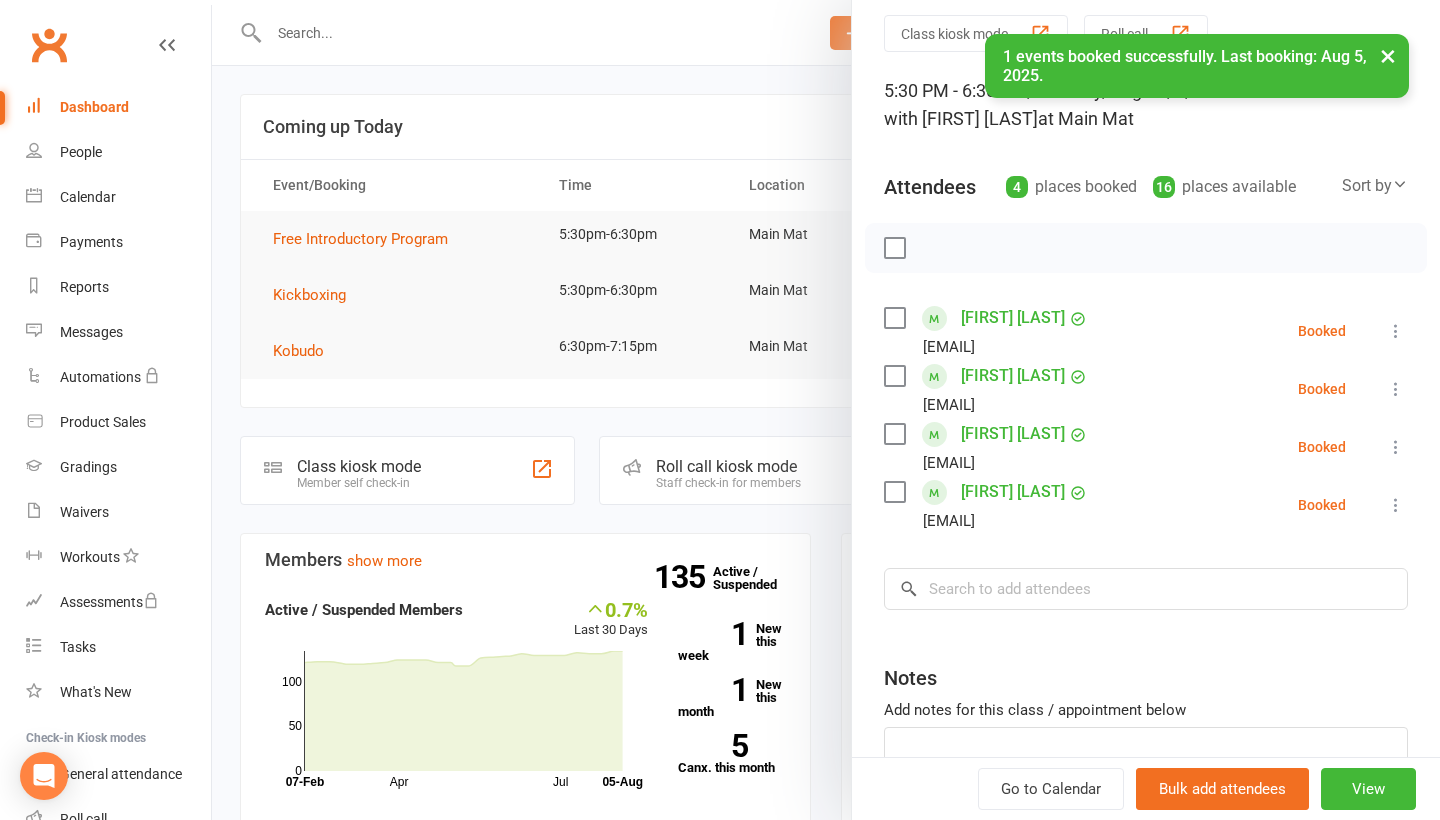 scroll, scrollTop: 68, scrollLeft: 0, axis: vertical 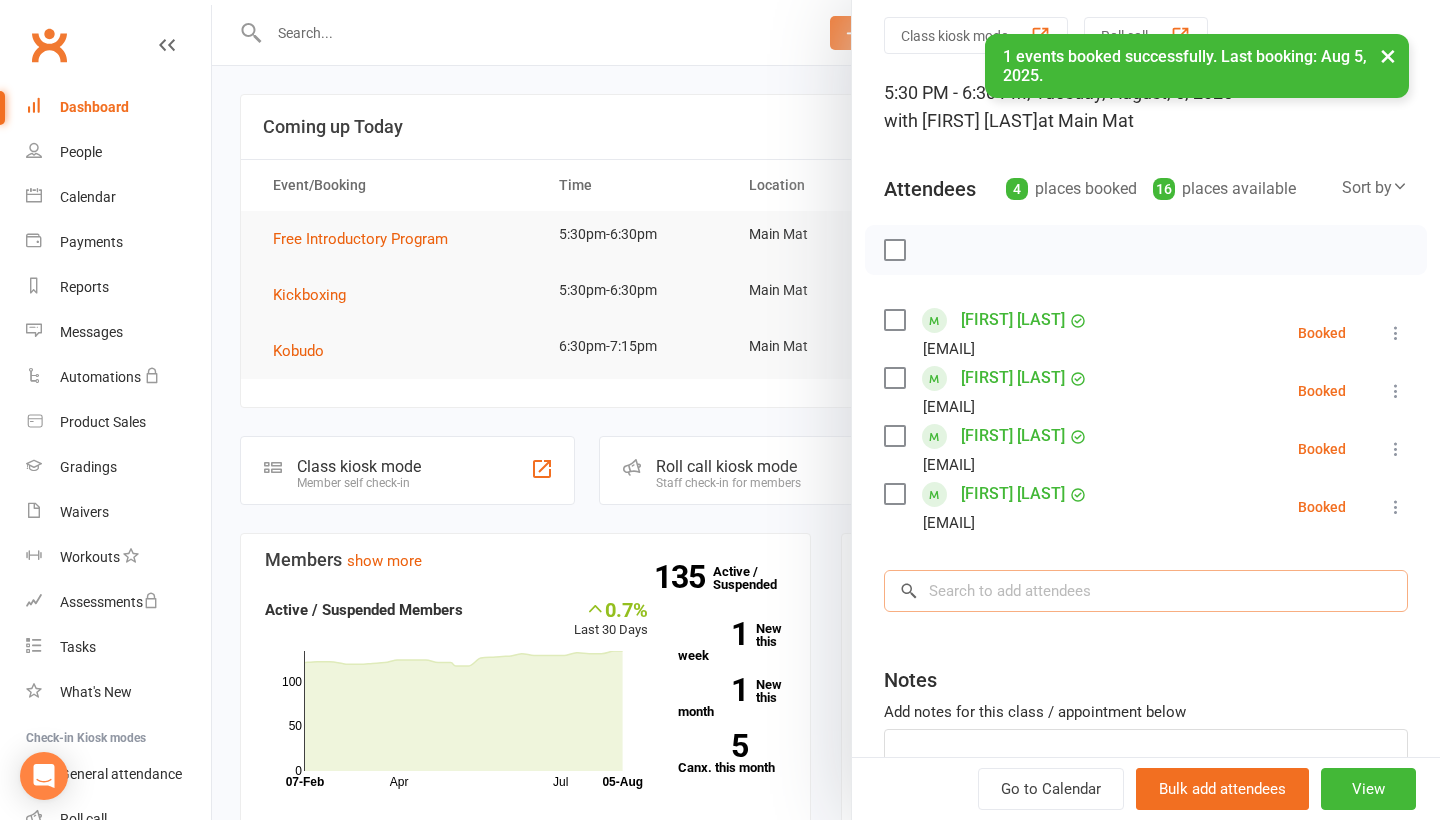 click at bounding box center (1146, 591) 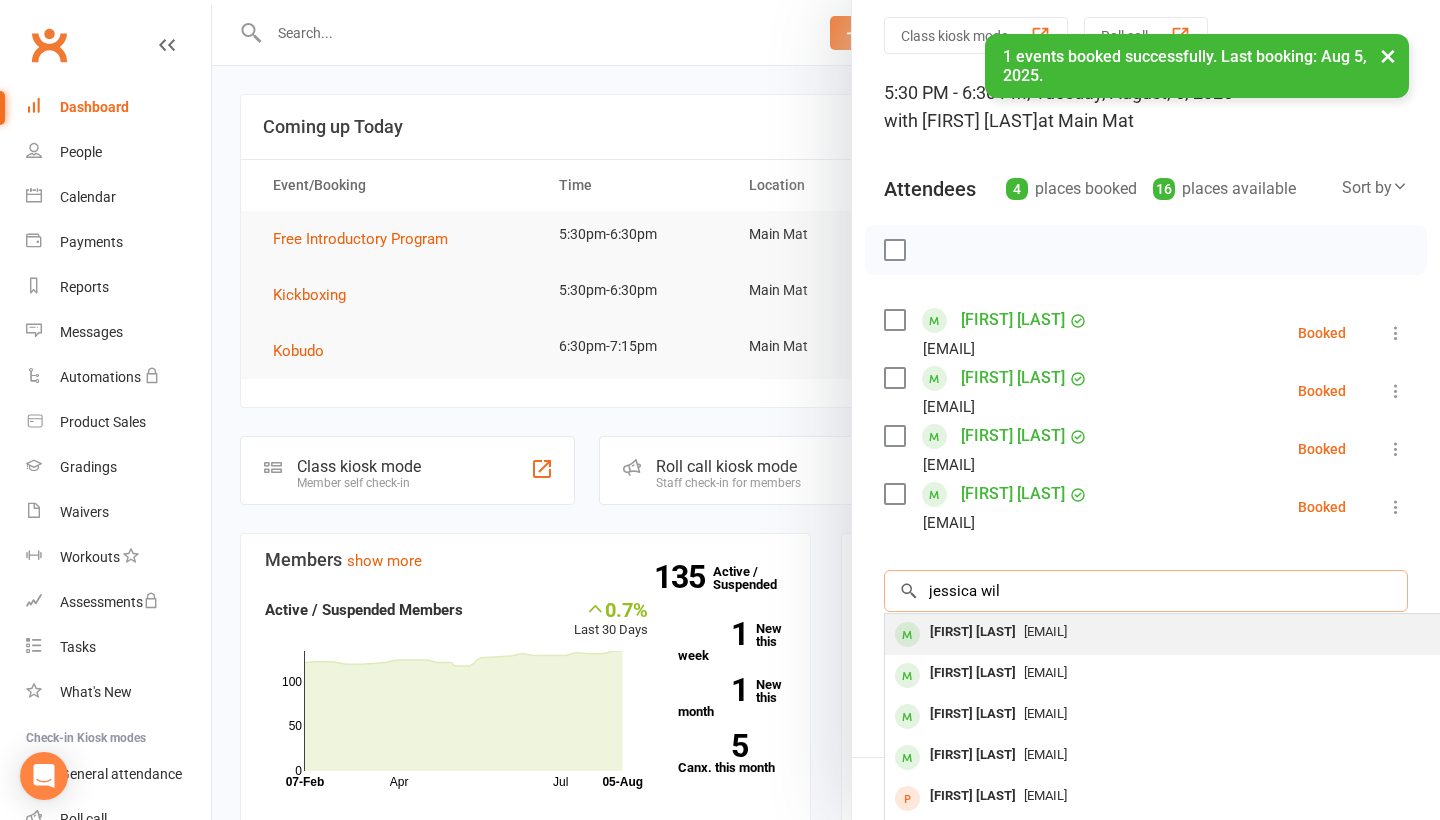 type on "jessica wil" 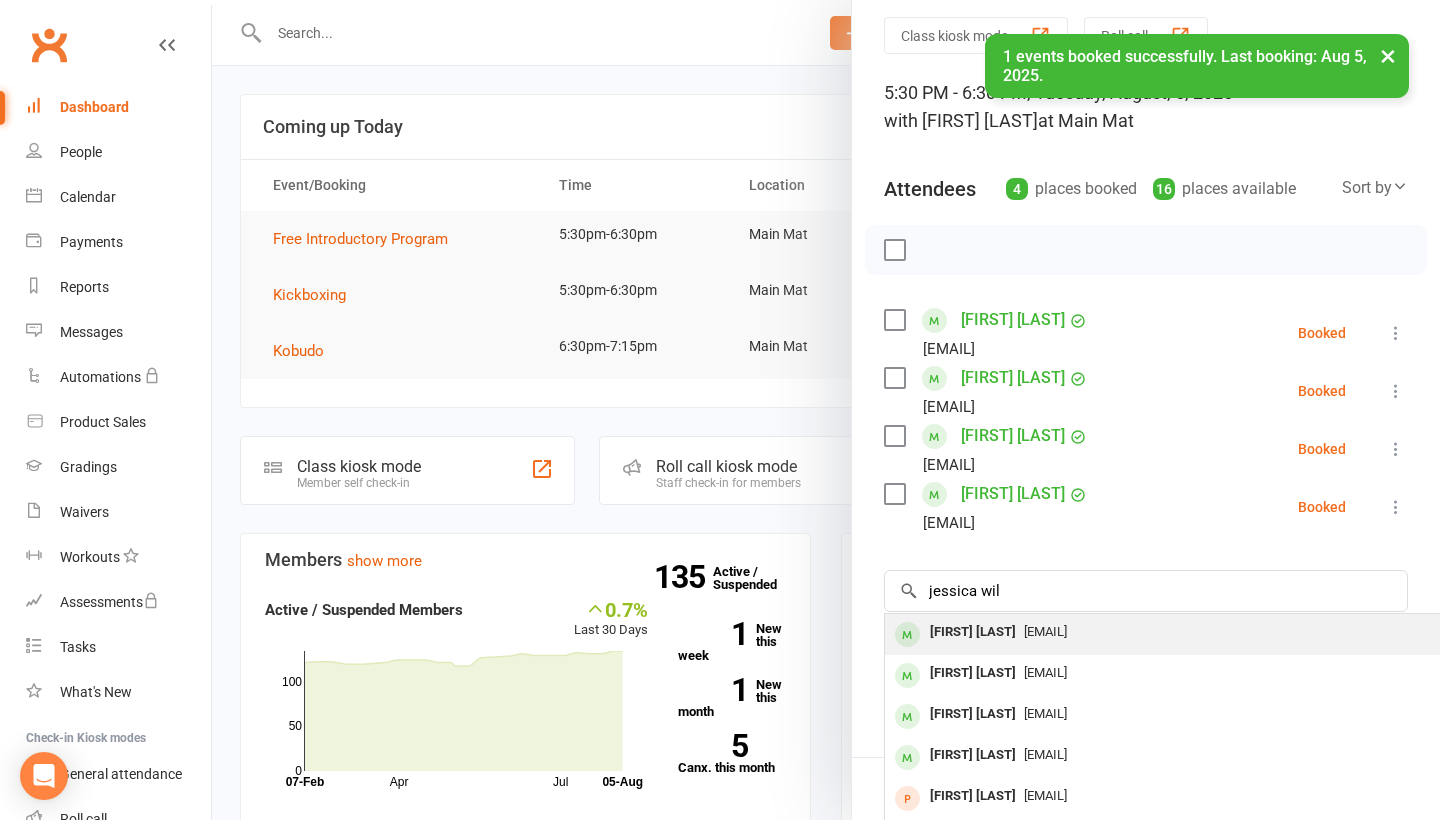 click on "[EMAIL]" at bounding box center (1045, 631) 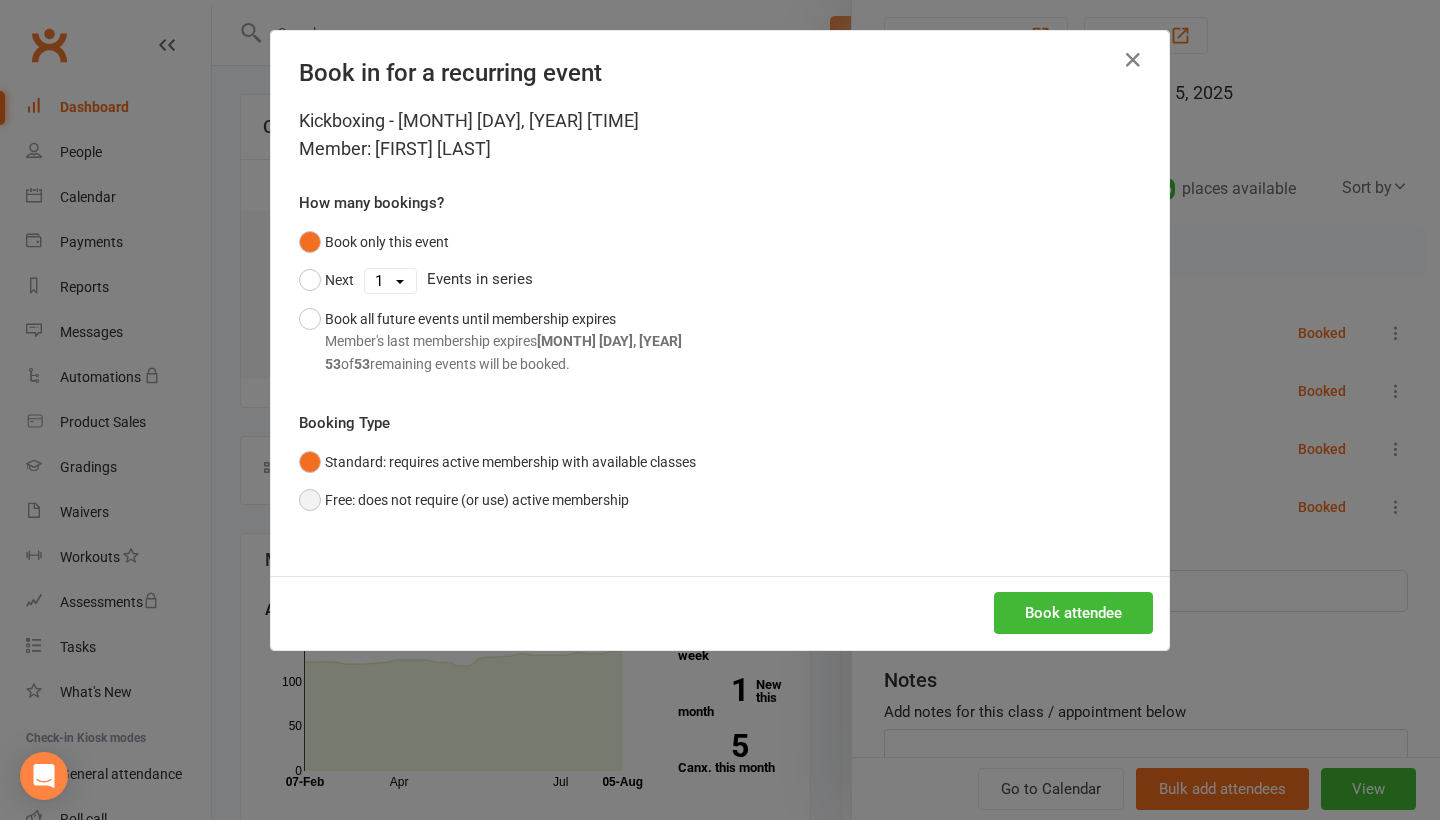 click on "Free: does not require (or use) active membership" at bounding box center (464, 500) 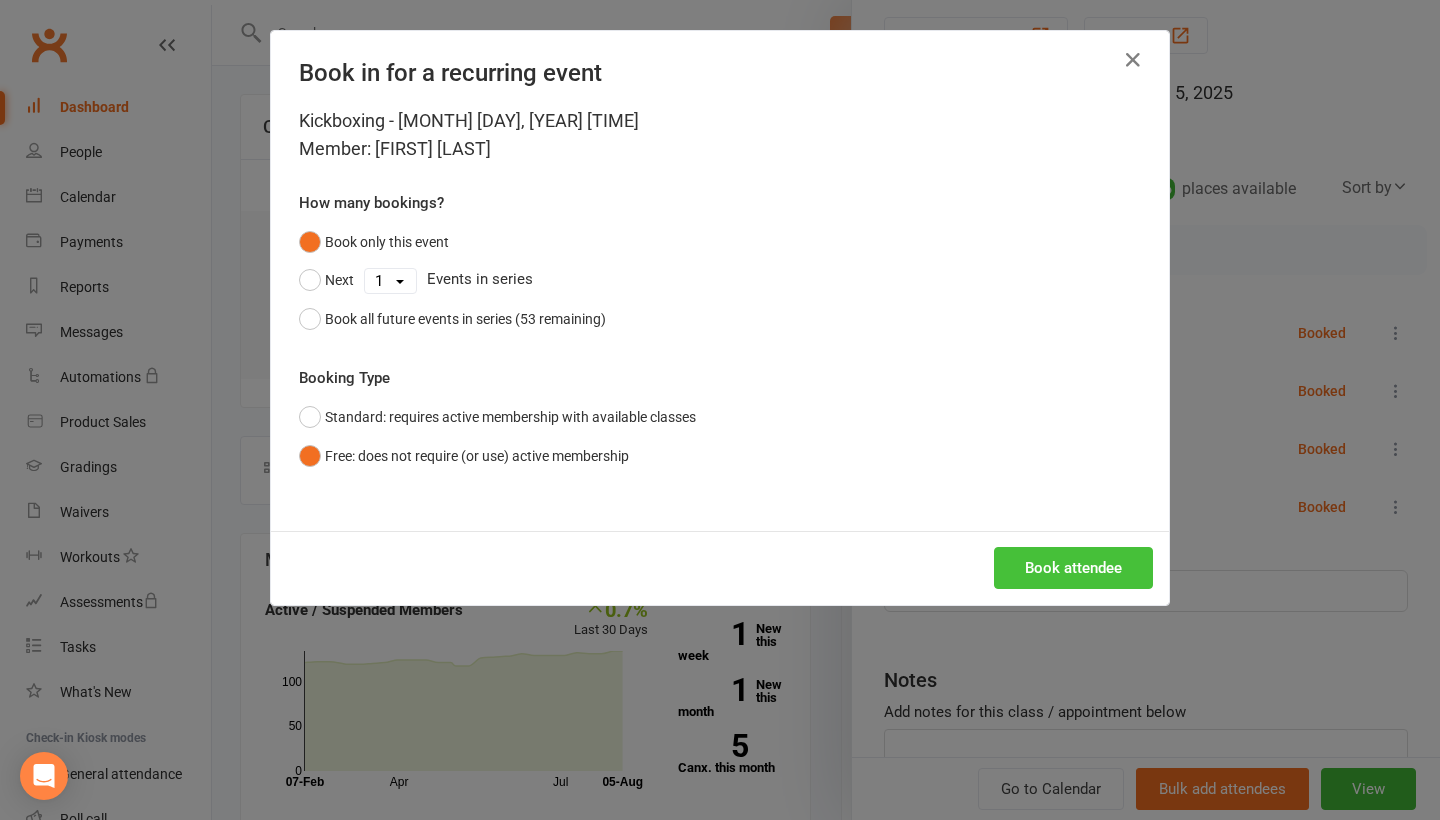 click on "Book attendee" at bounding box center [1073, 568] 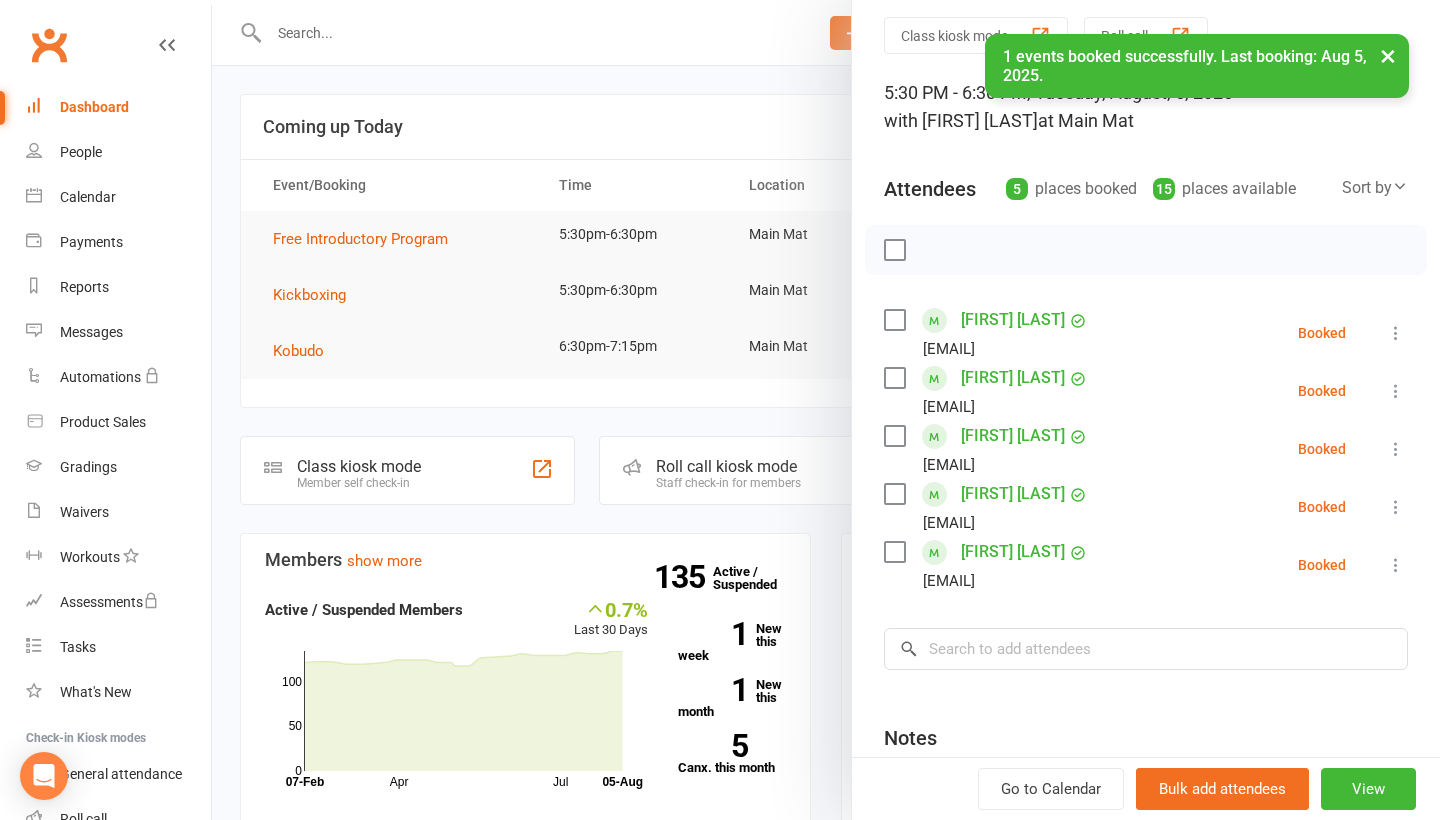 click at bounding box center (1396, 333) 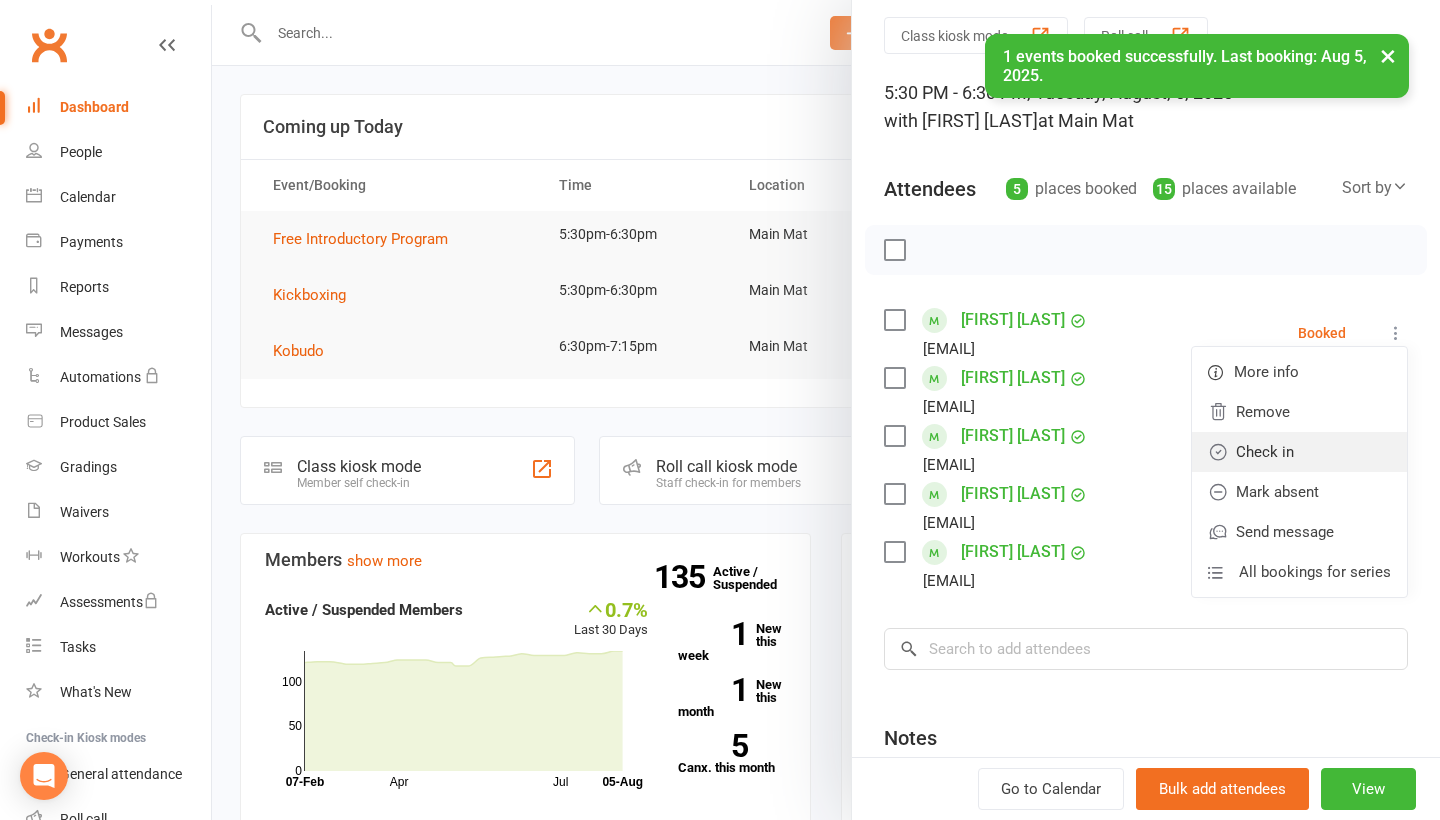 click on "Check in" at bounding box center (1299, 452) 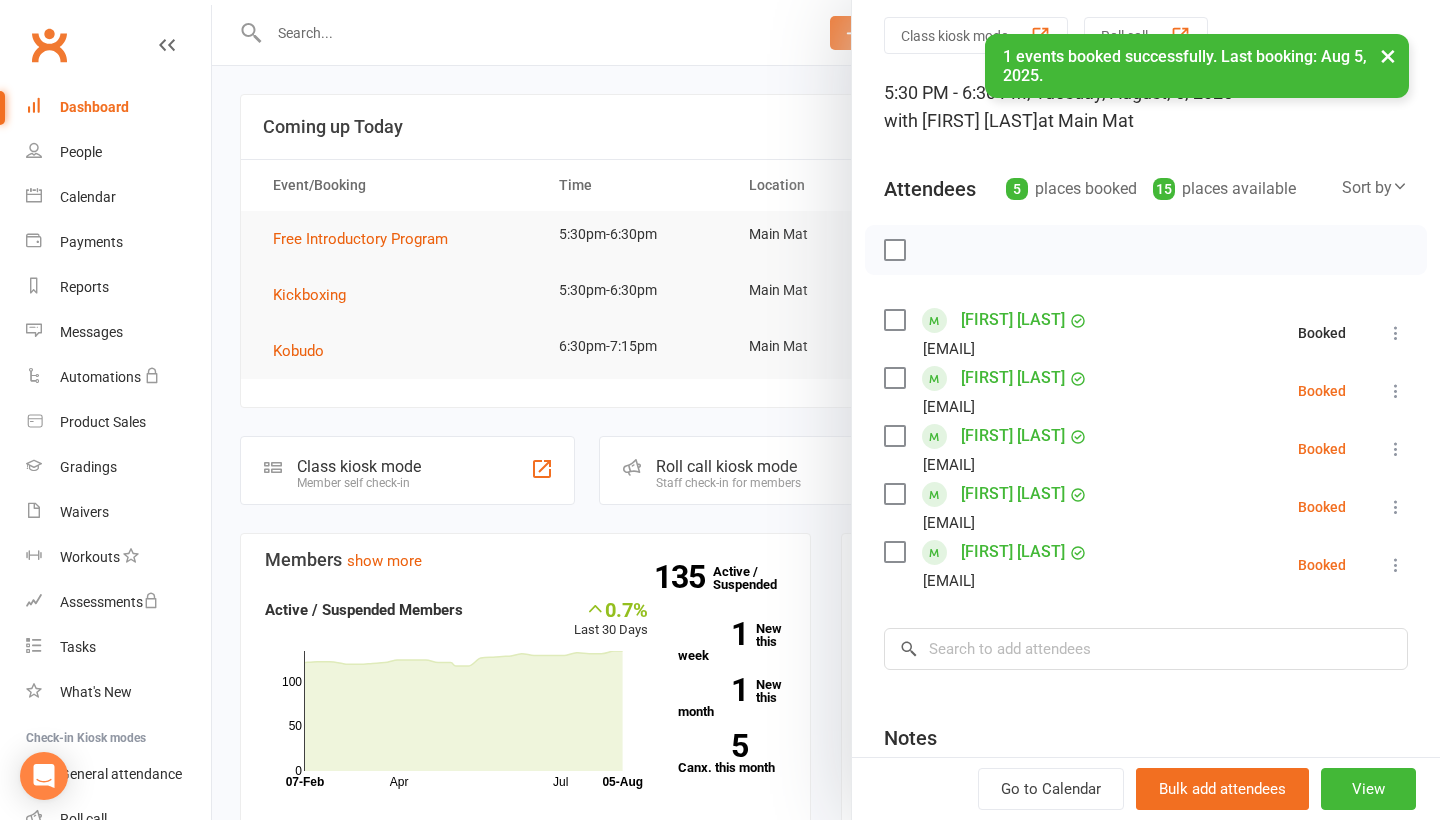 click at bounding box center (1396, 391) 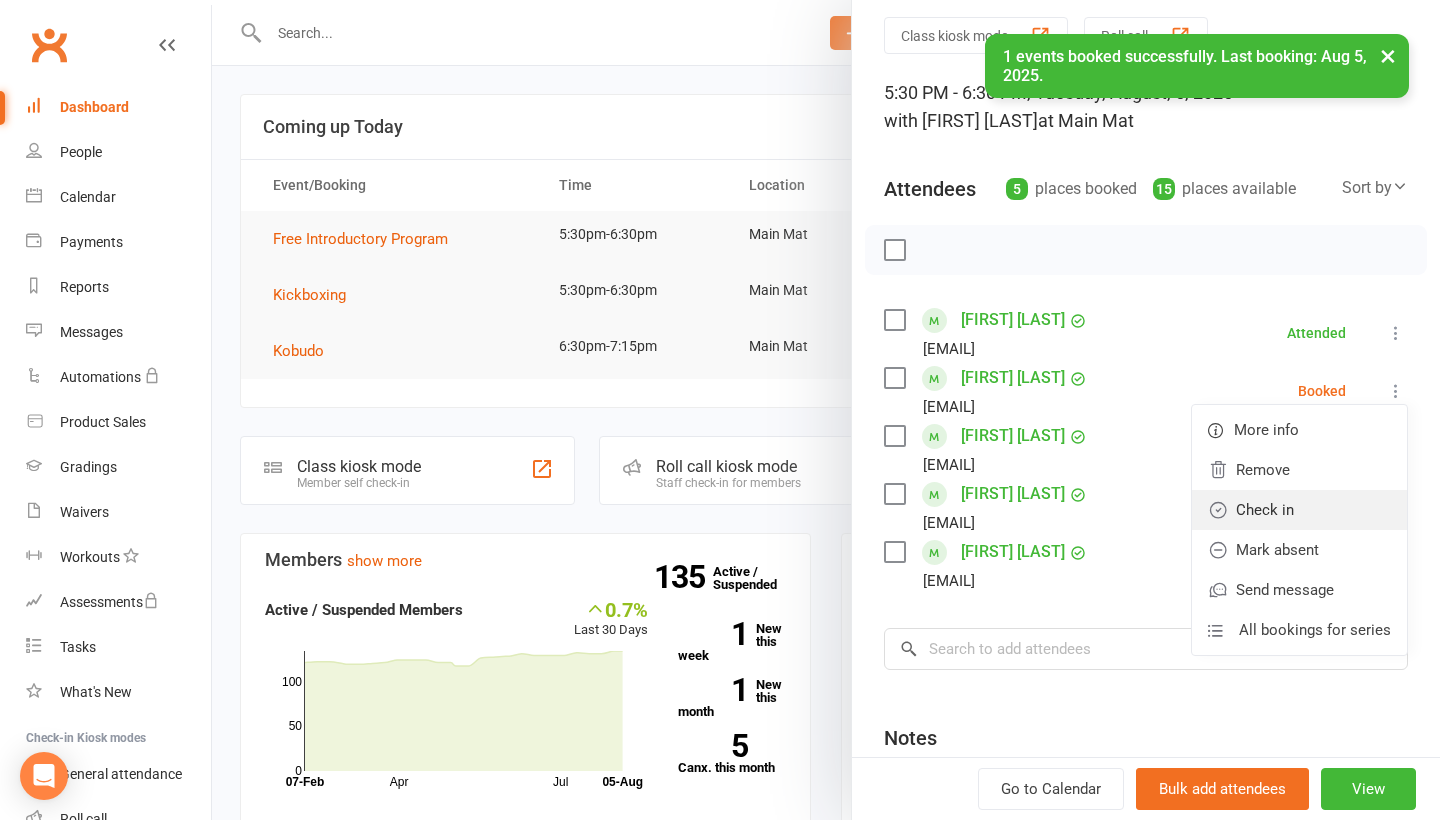 click on "Check in" at bounding box center [1299, 510] 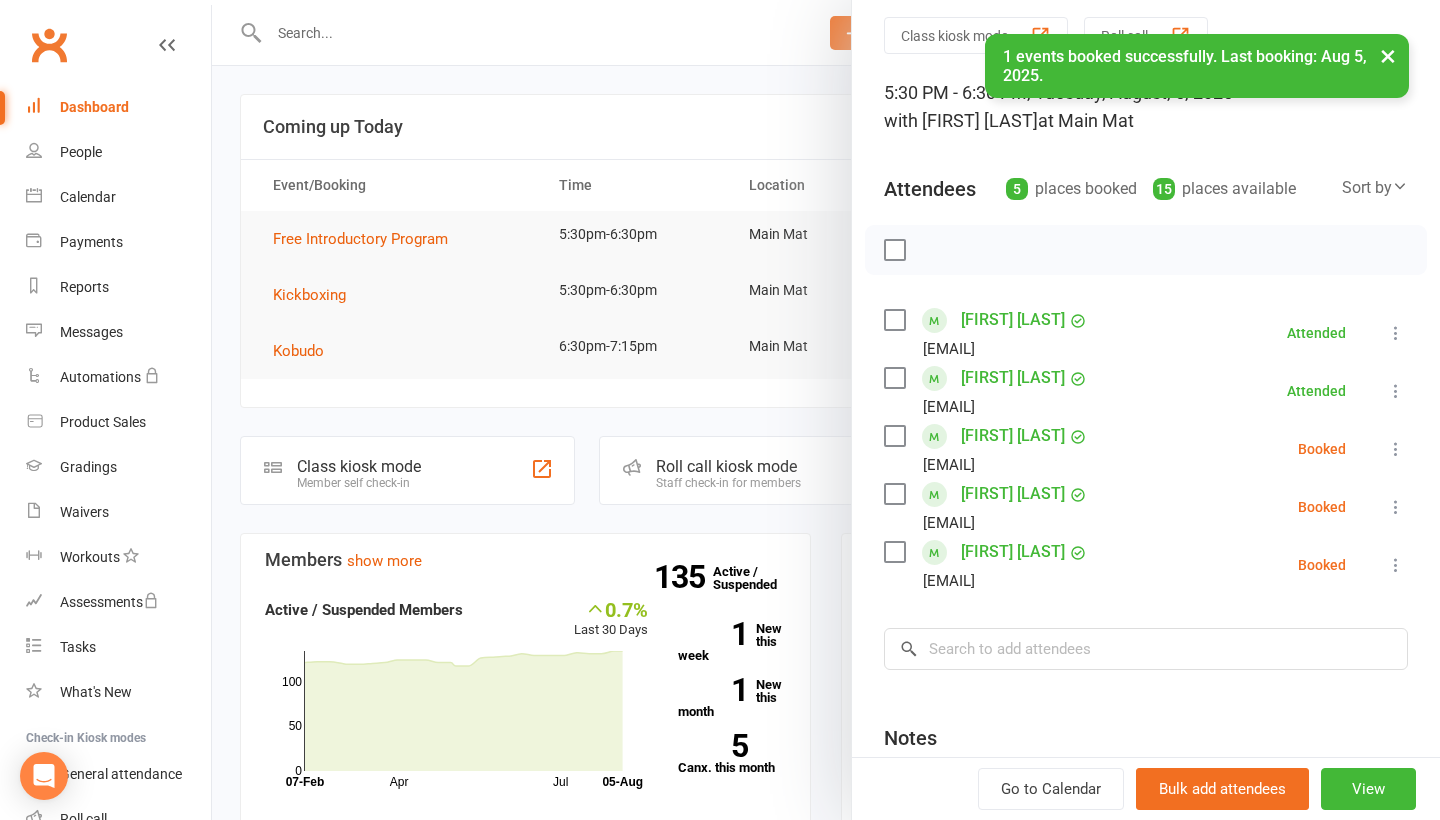 click at bounding box center (1396, 449) 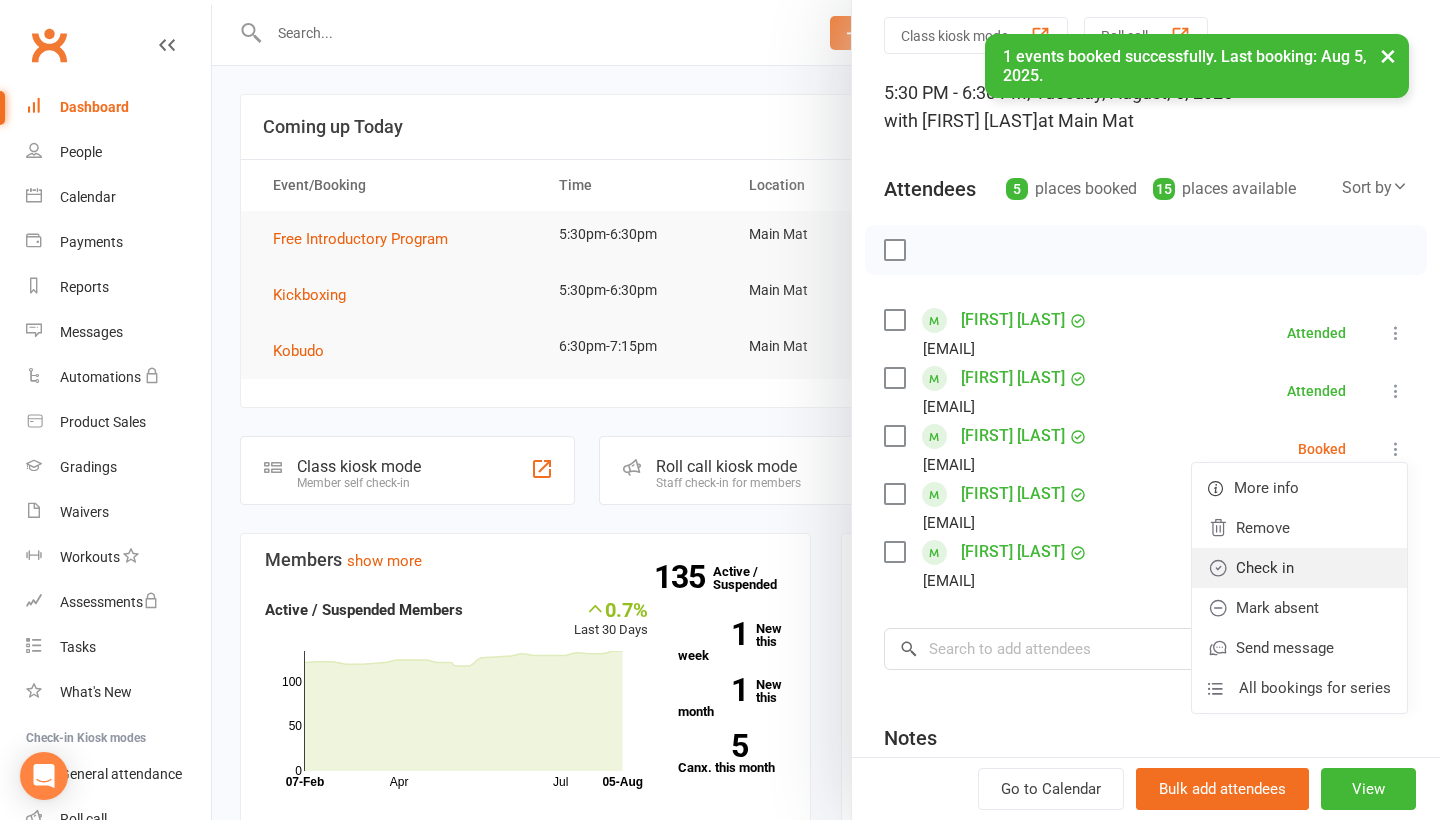 click on "Check in" at bounding box center (1299, 568) 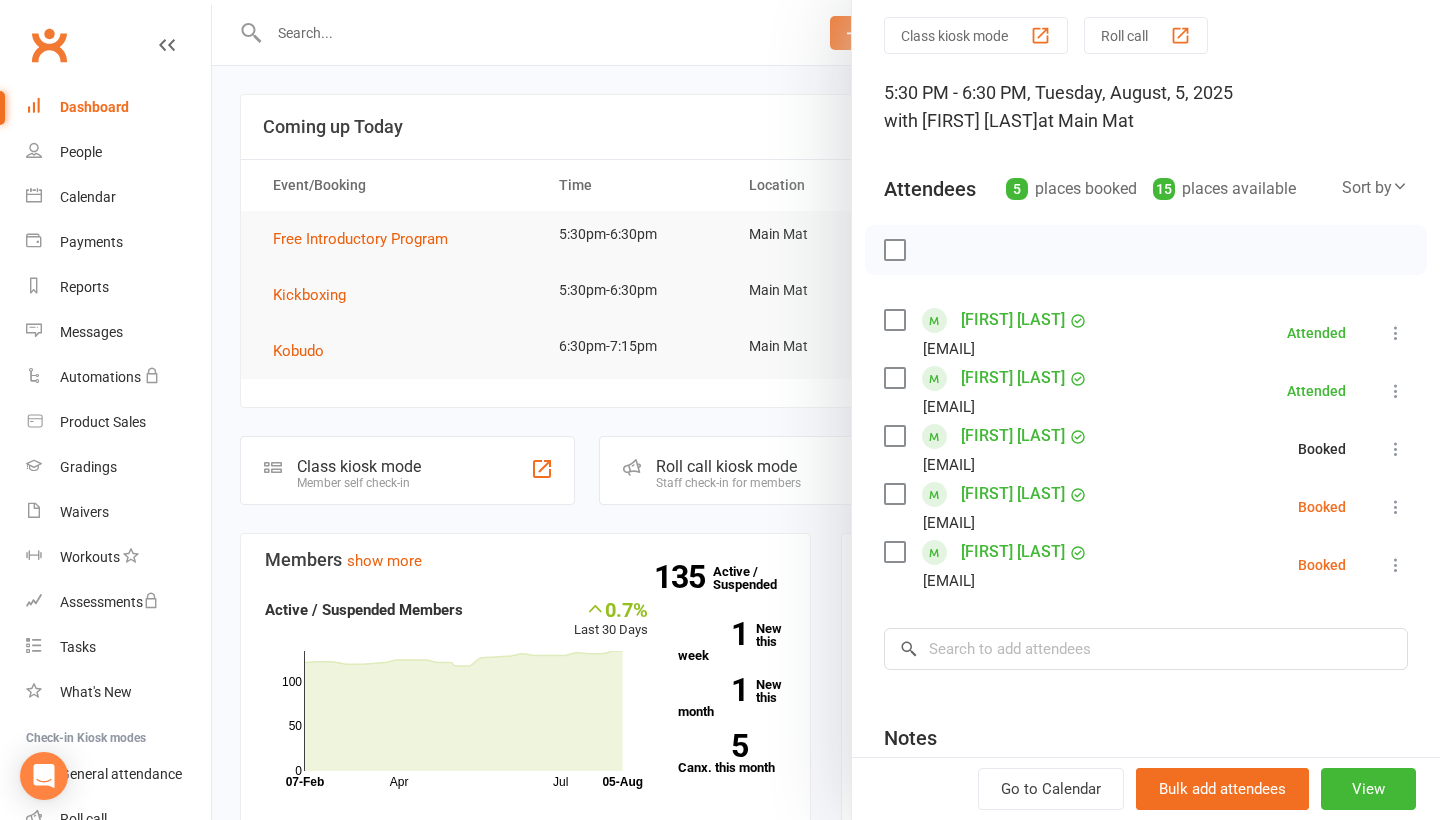 click at bounding box center (1396, 507) 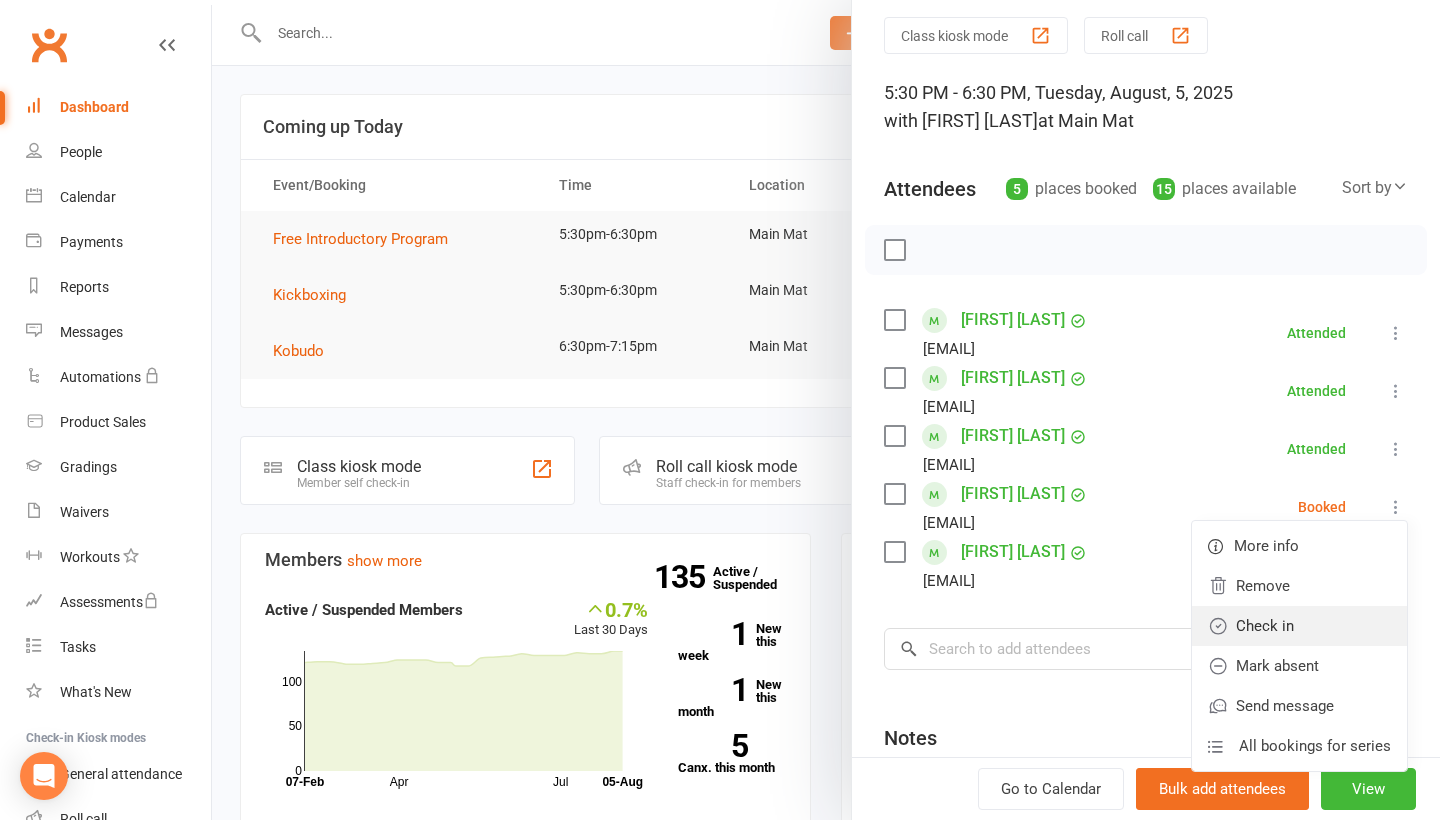 click on "Check in" at bounding box center (1299, 626) 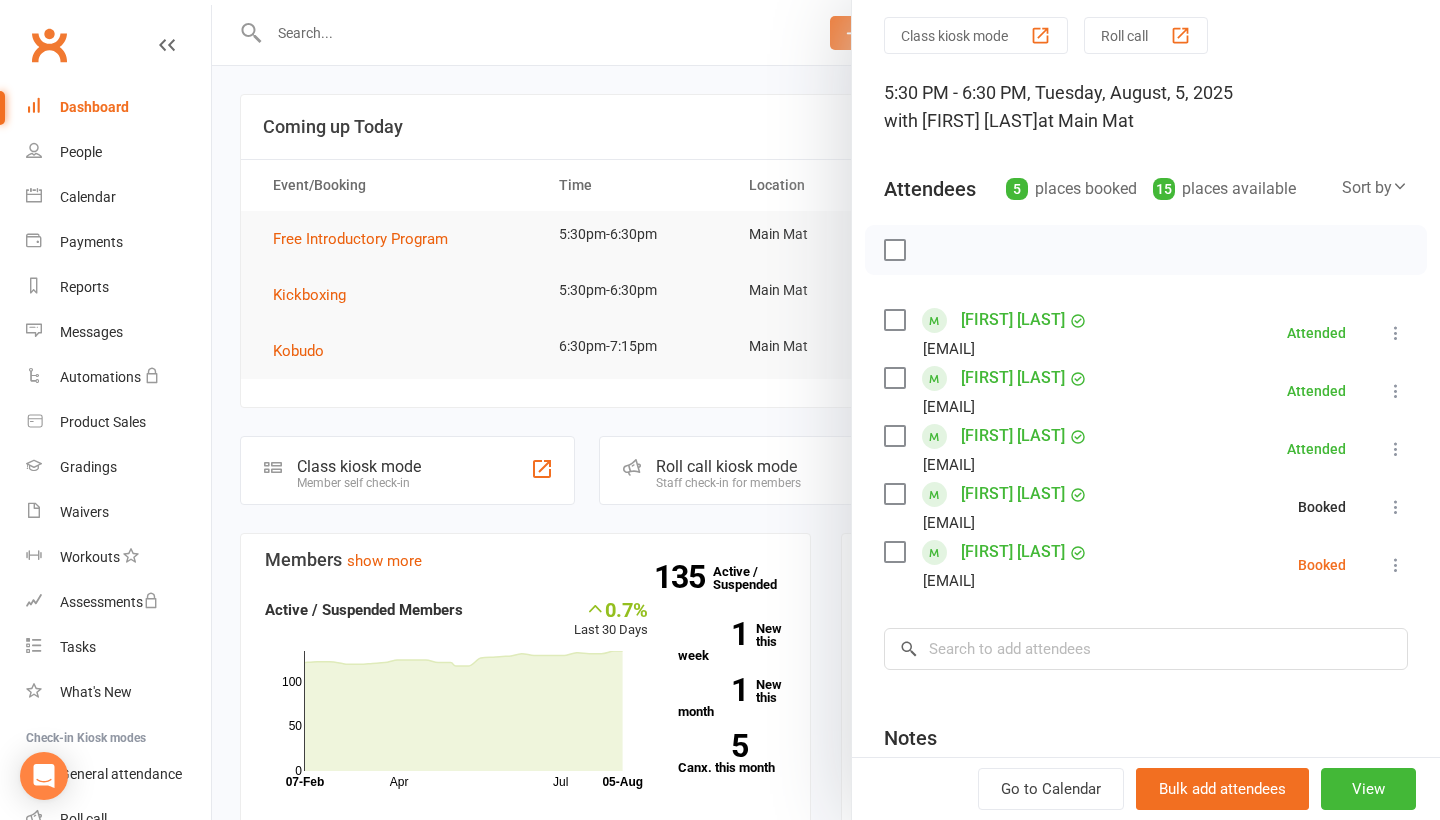 click at bounding box center (1396, 565) 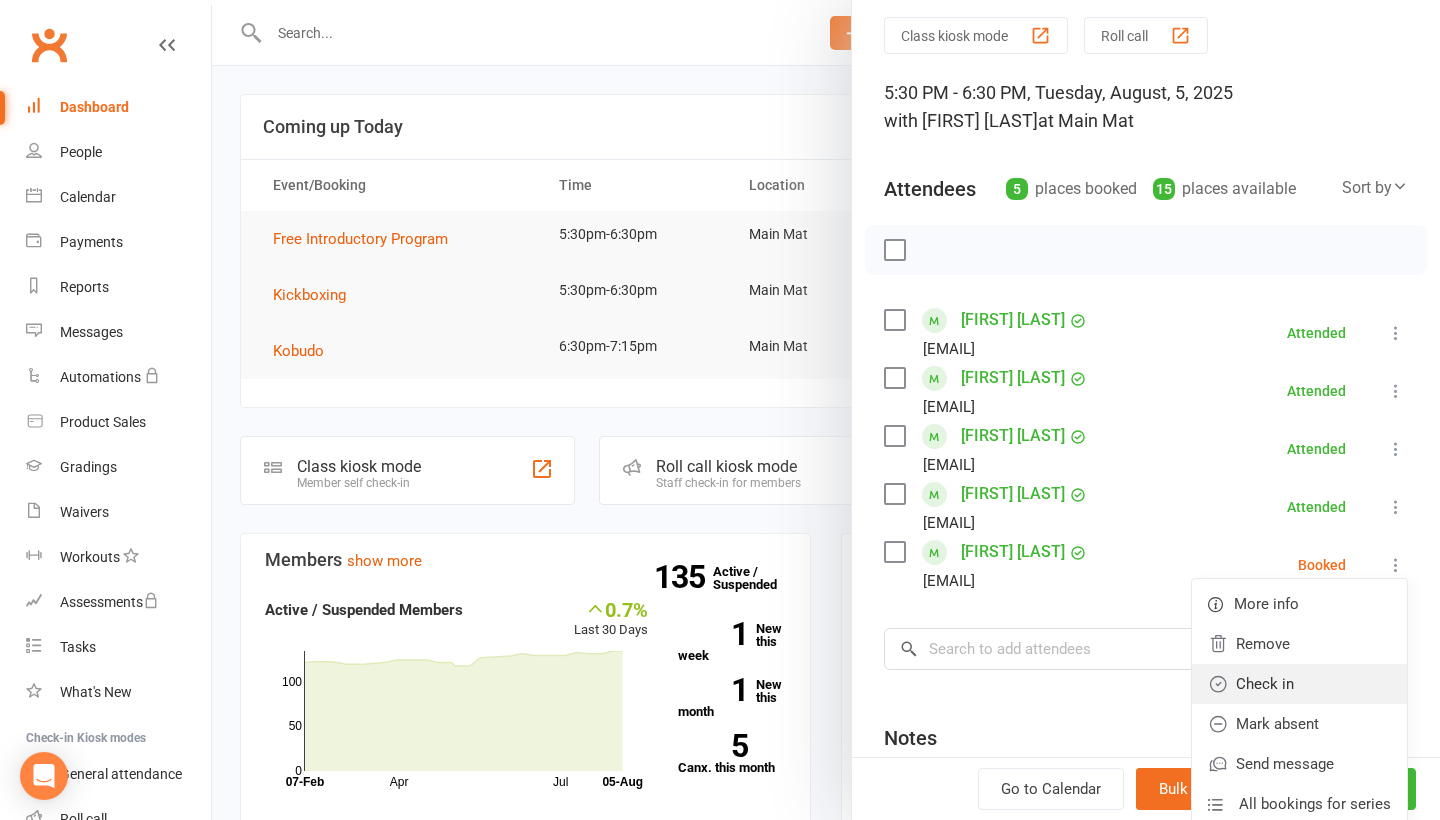 click on "Check in" at bounding box center [1299, 684] 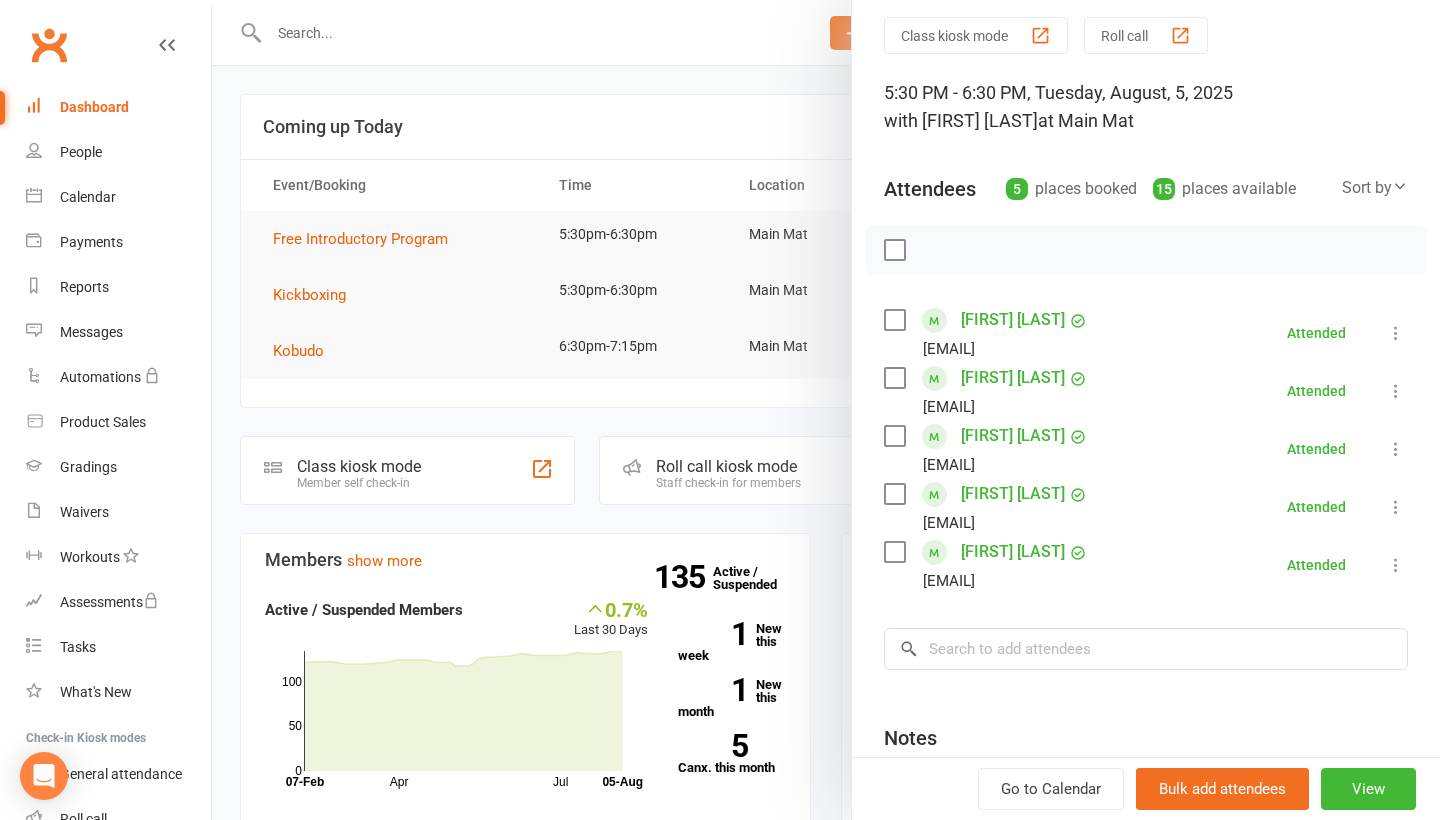 click at bounding box center (826, 410) 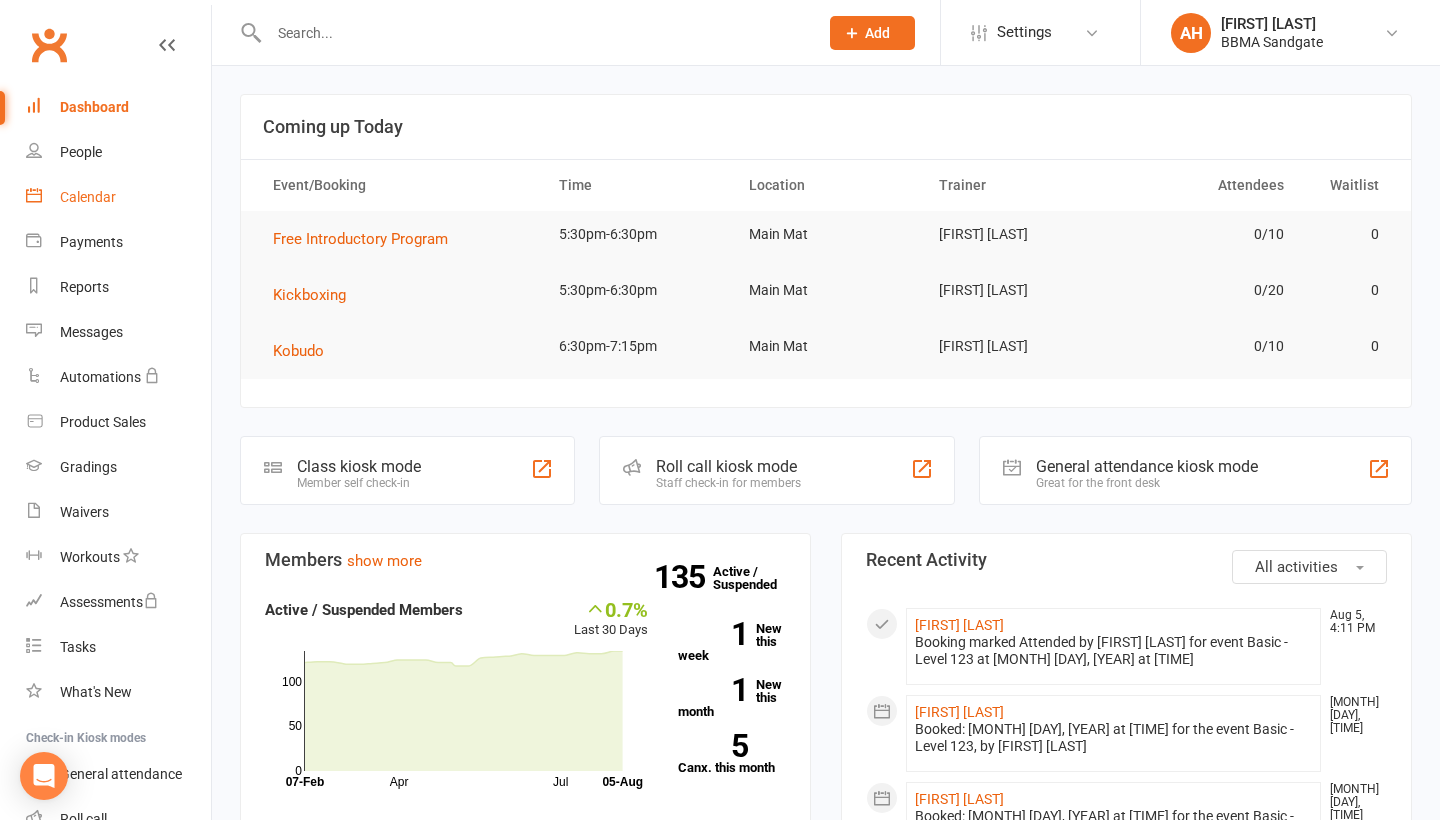 click on "Calendar" at bounding box center [88, 197] 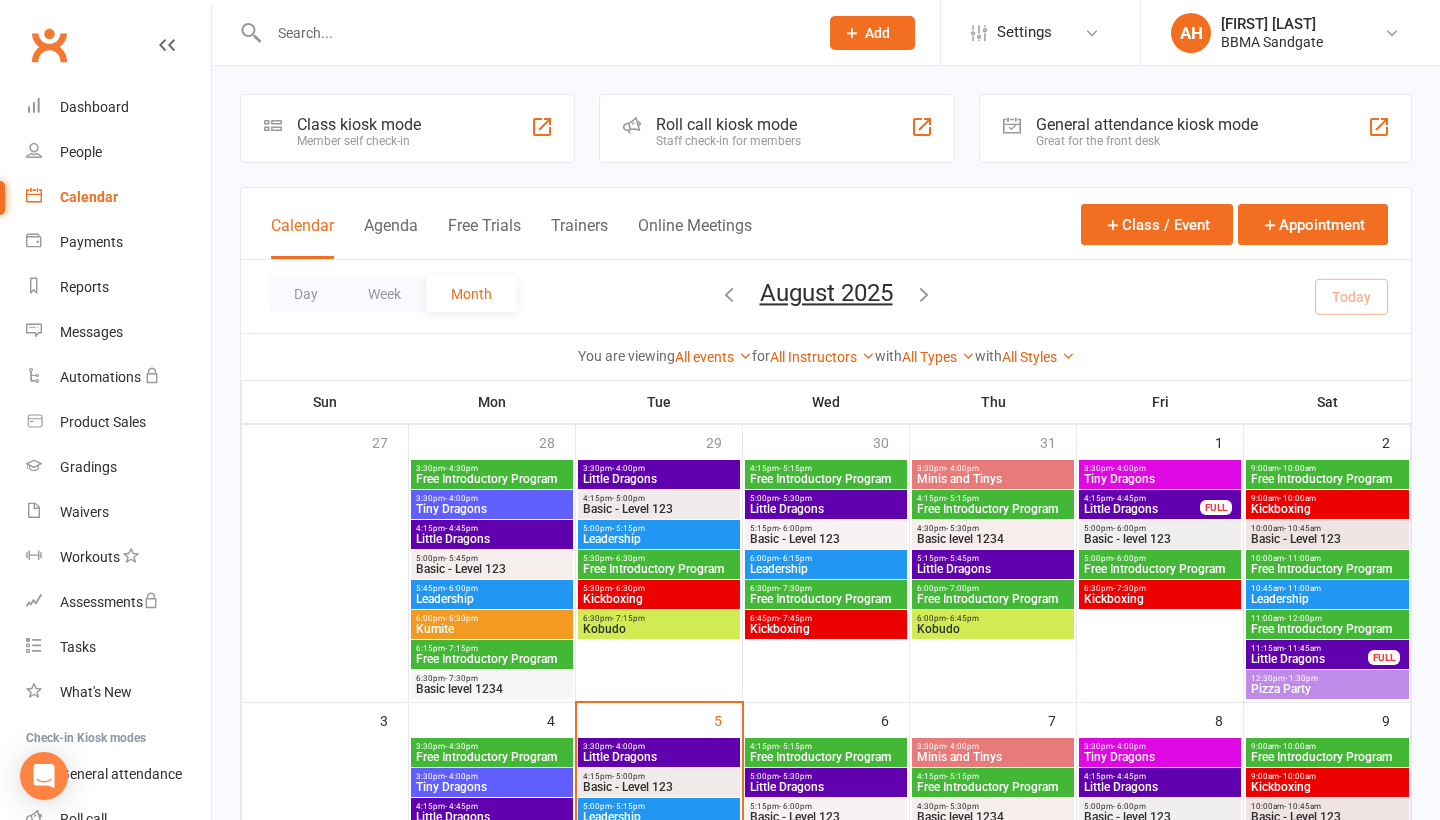 scroll, scrollTop: 240, scrollLeft: 0, axis: vertical 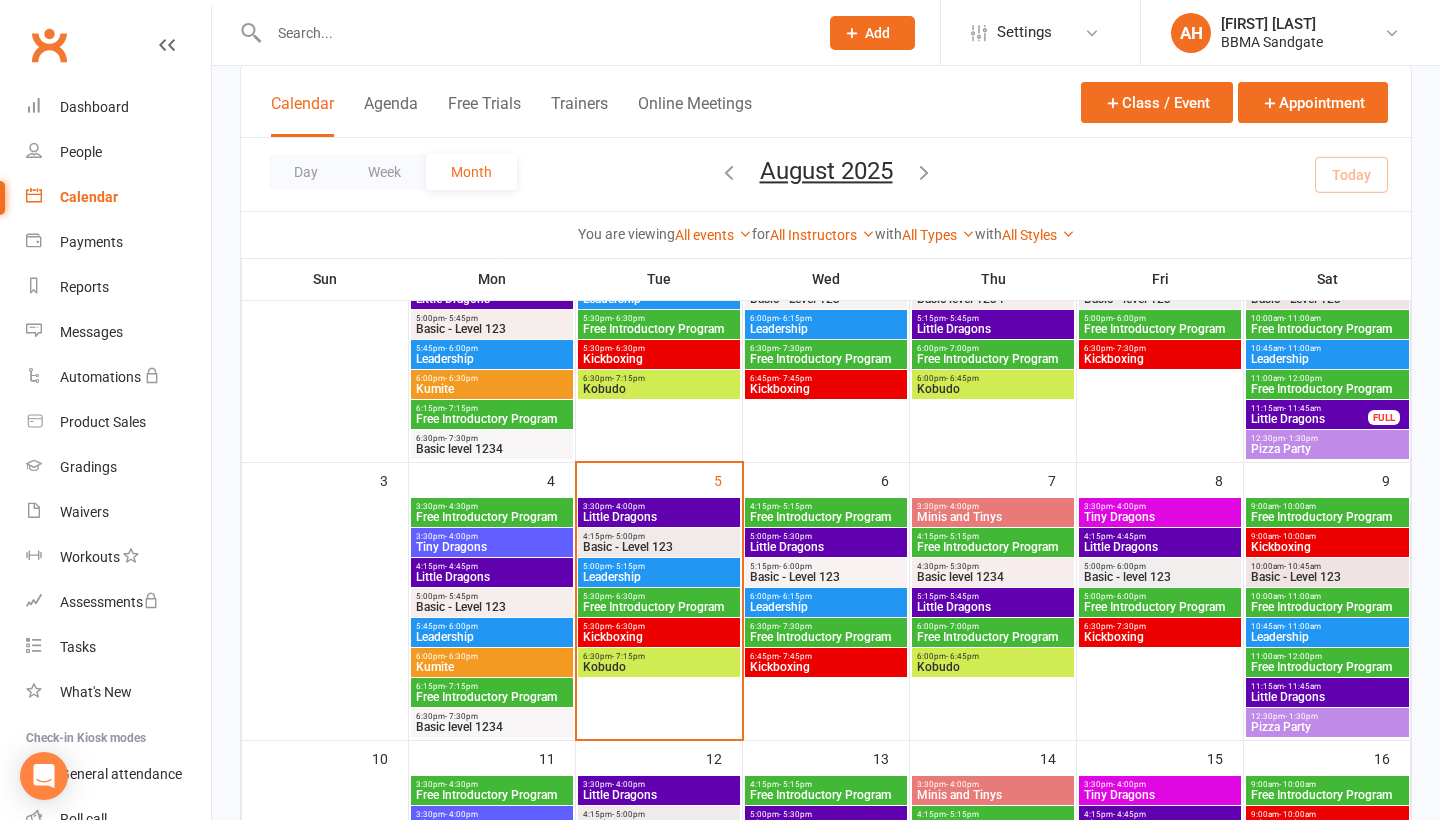 click on "[TIME] - [TIME] Basic - Level 123" at bounding box center [659, 542] 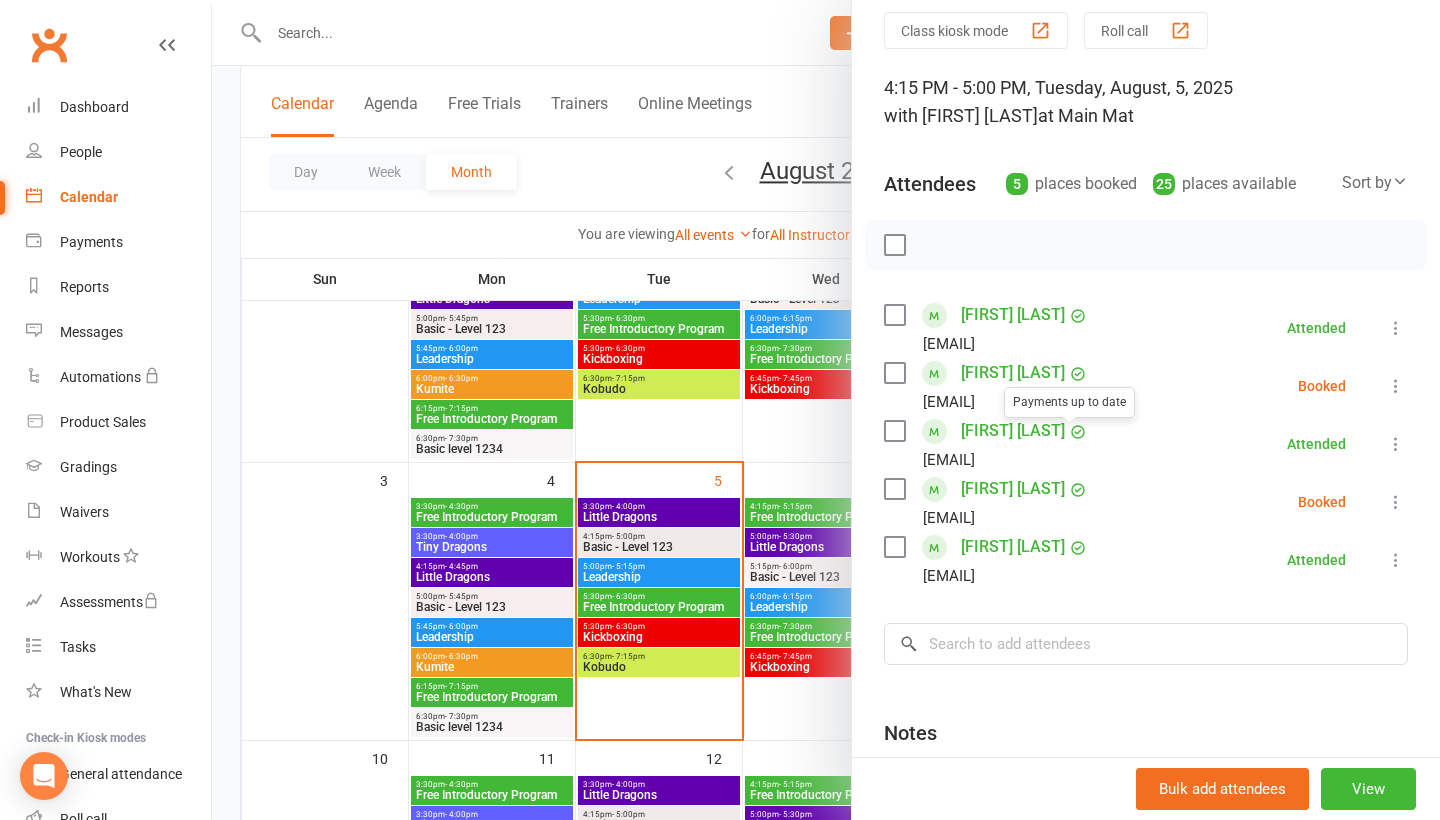 scroll, scrollTop: 83, scrollLeft: 0, axis: vertical 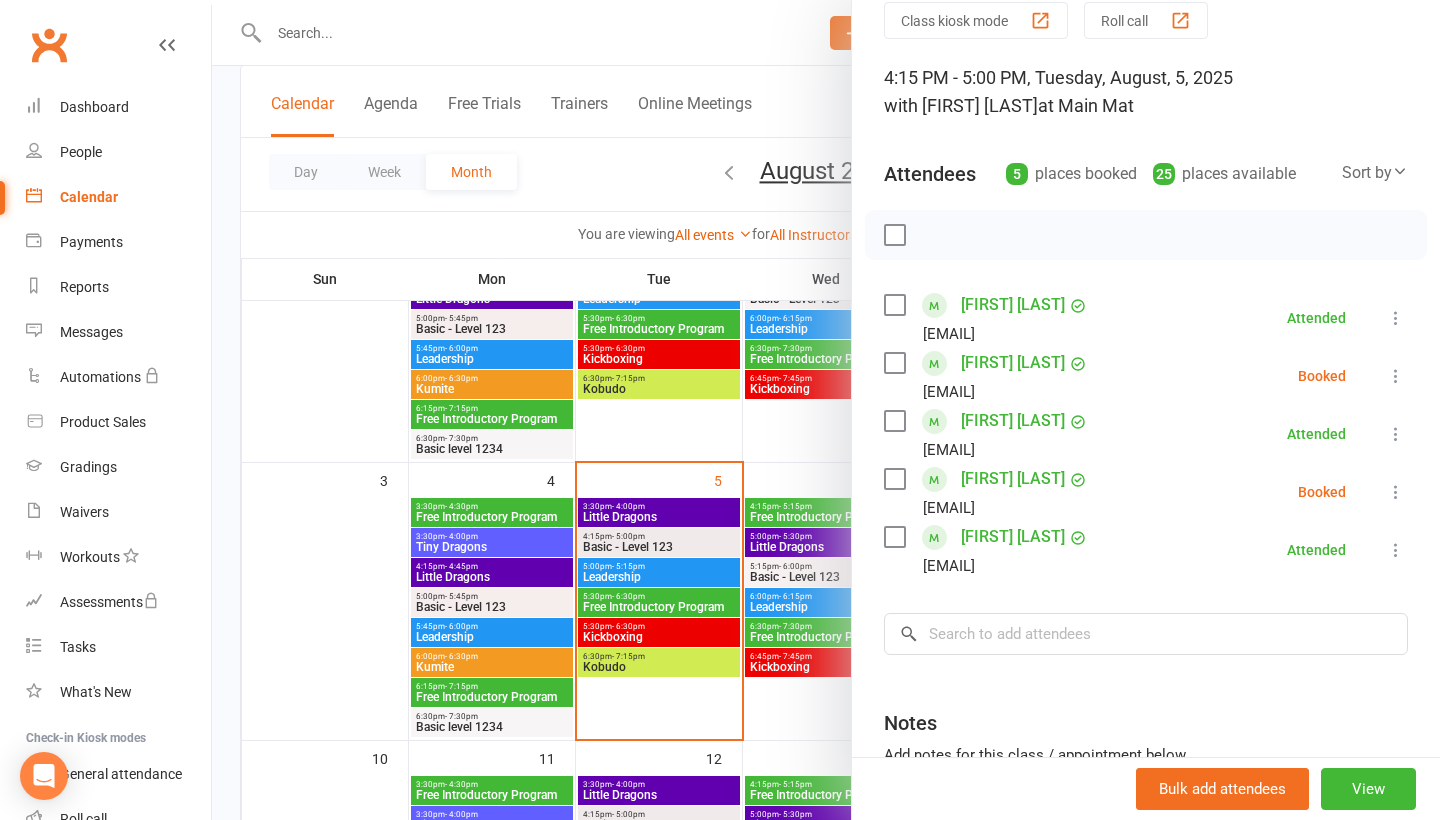 click at bounding box center (1396, 492) 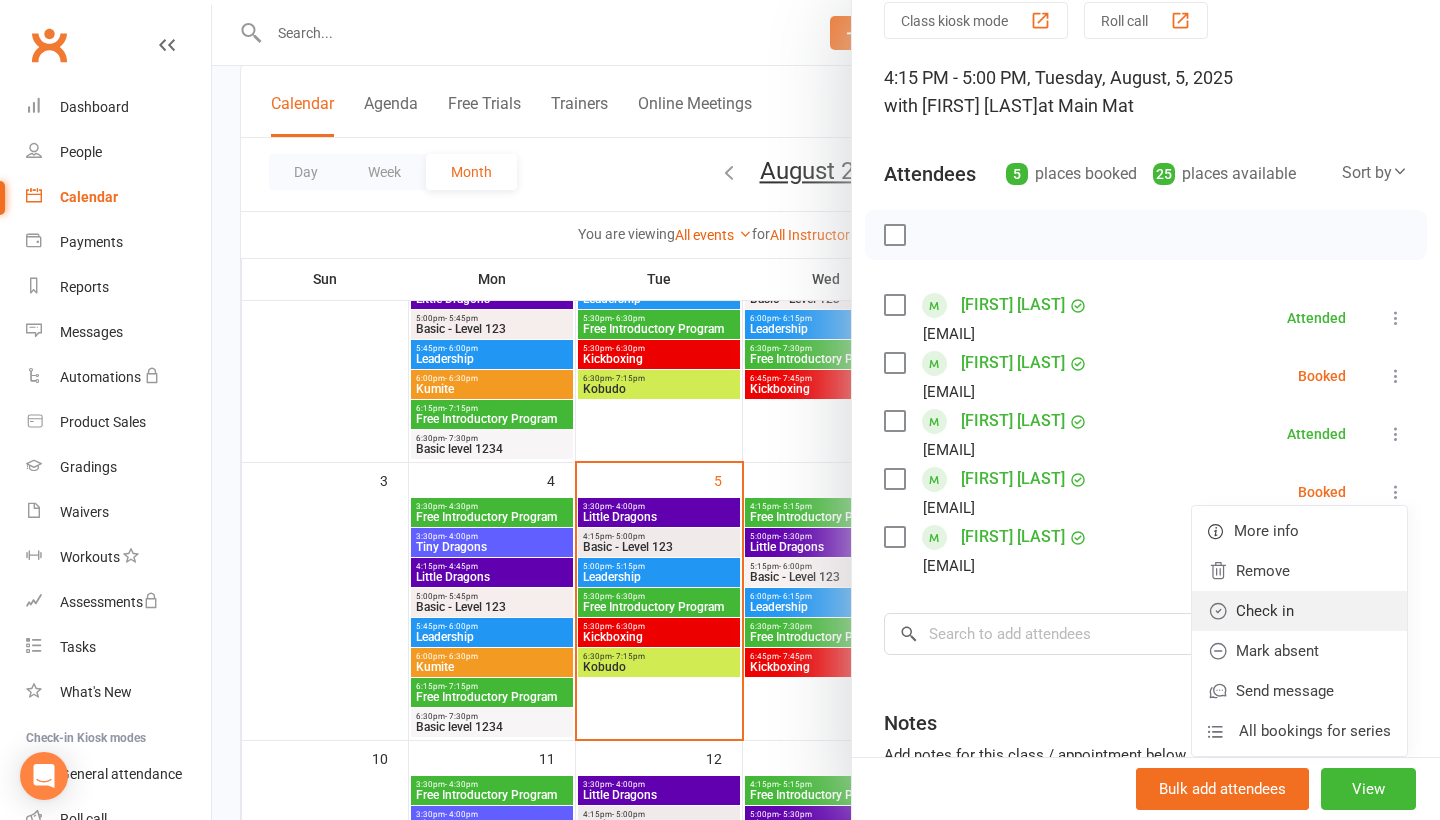 click on "Check in" at bounding box center [1299, 611] 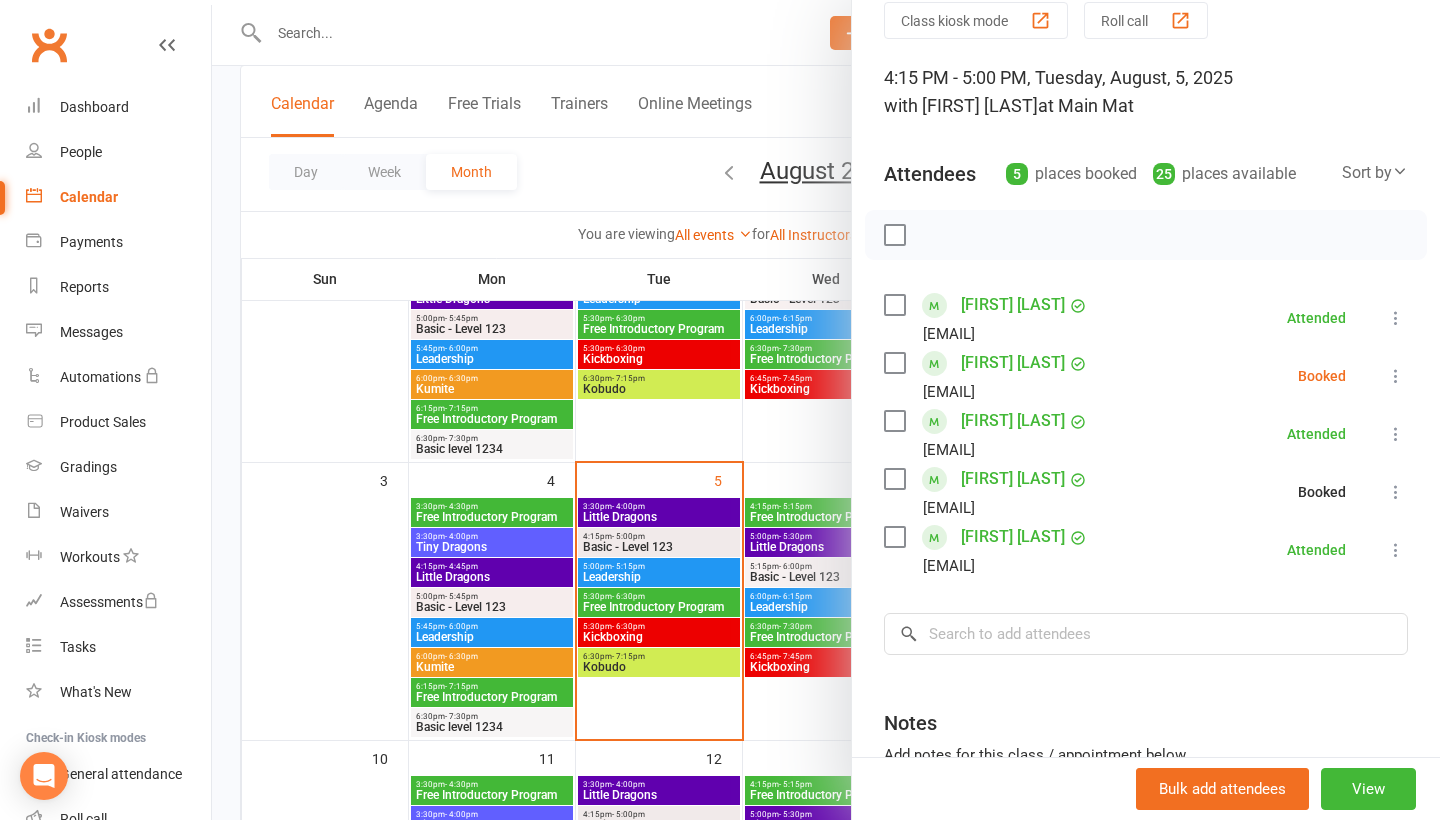 click at bounding box center (826, 410) 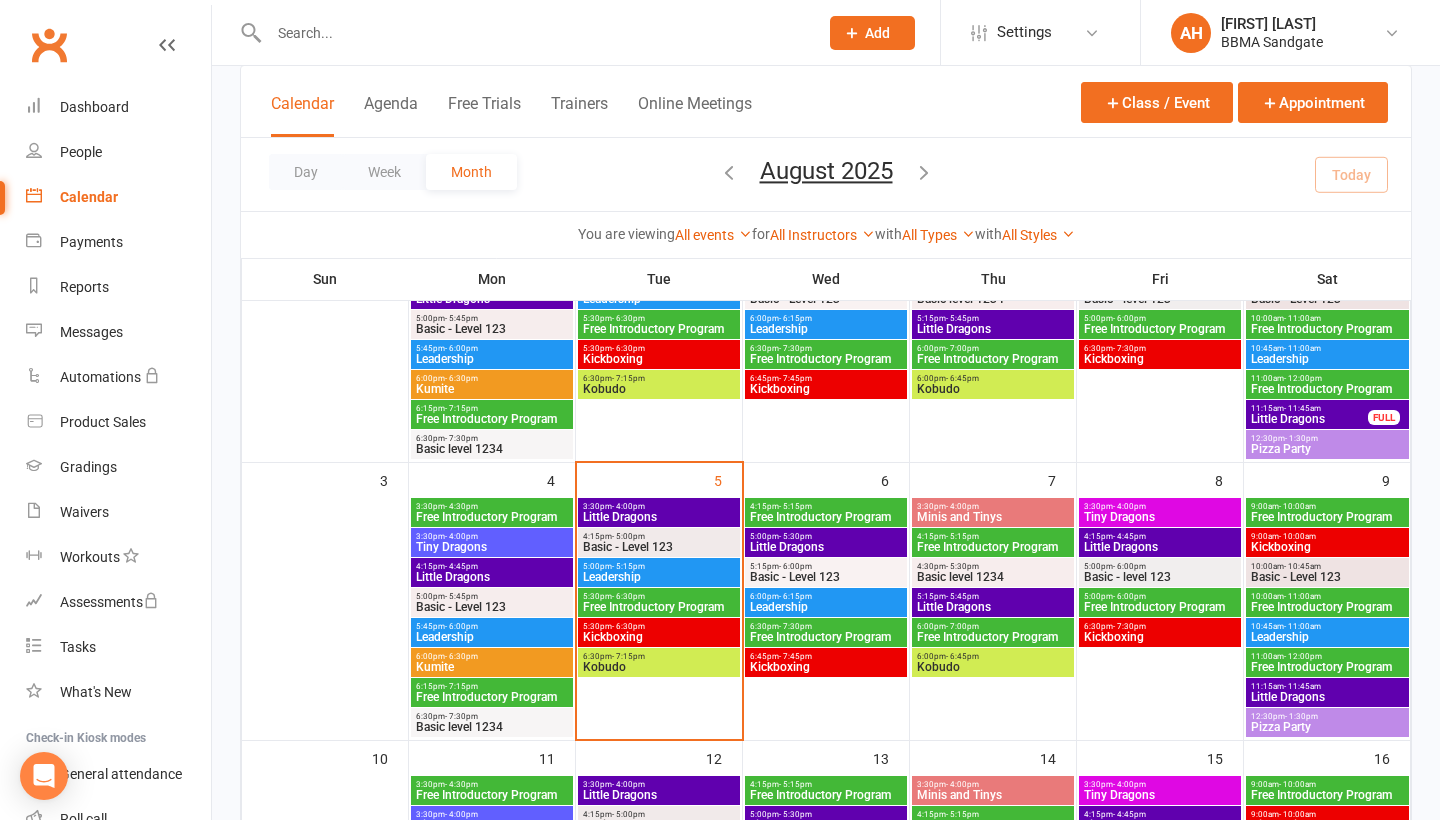 click on "Kickboxing" at bounding box center (659, 637) 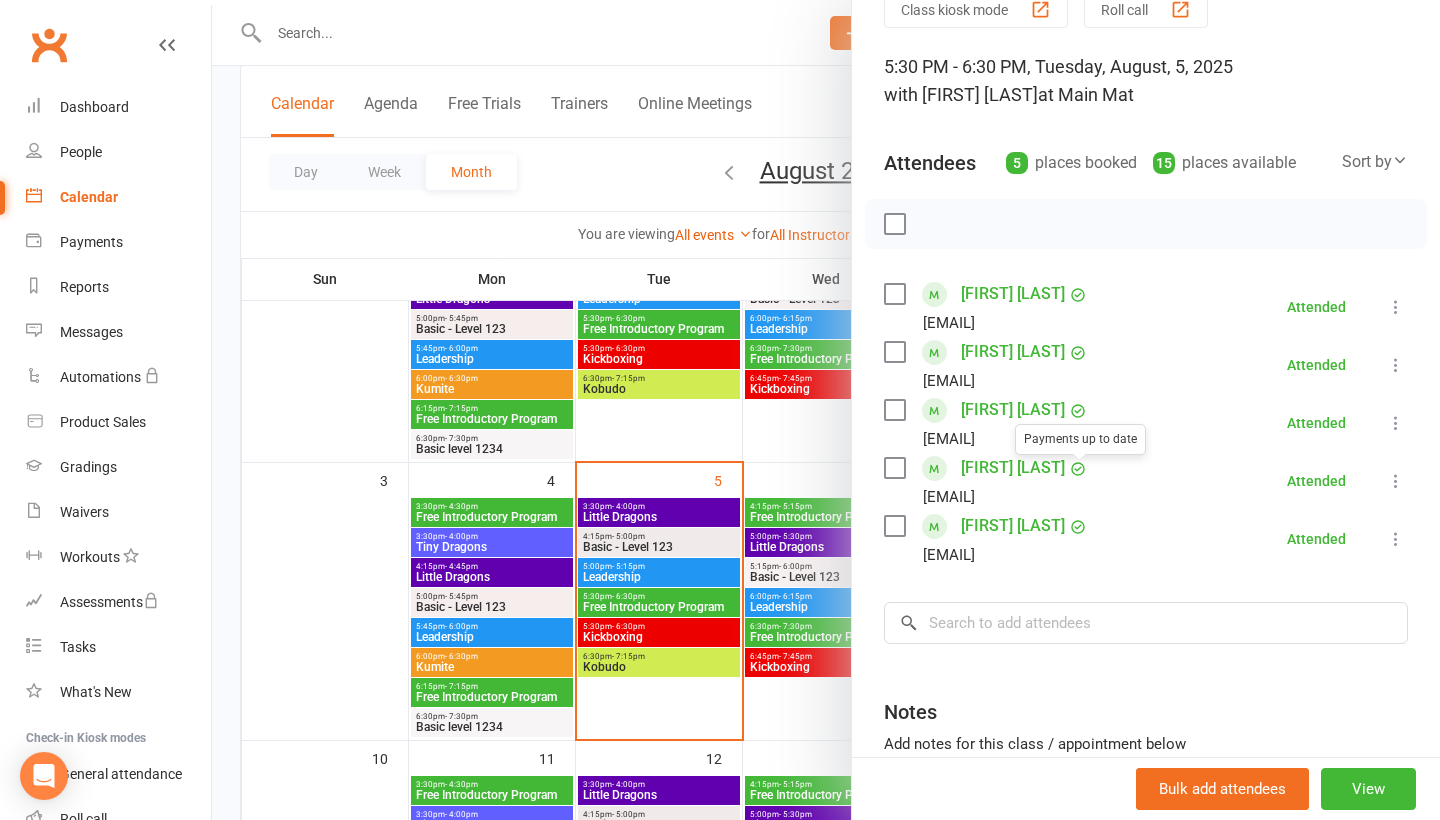 scroll, scrollTop: 107, scrollLeft: 0, axis: vertical 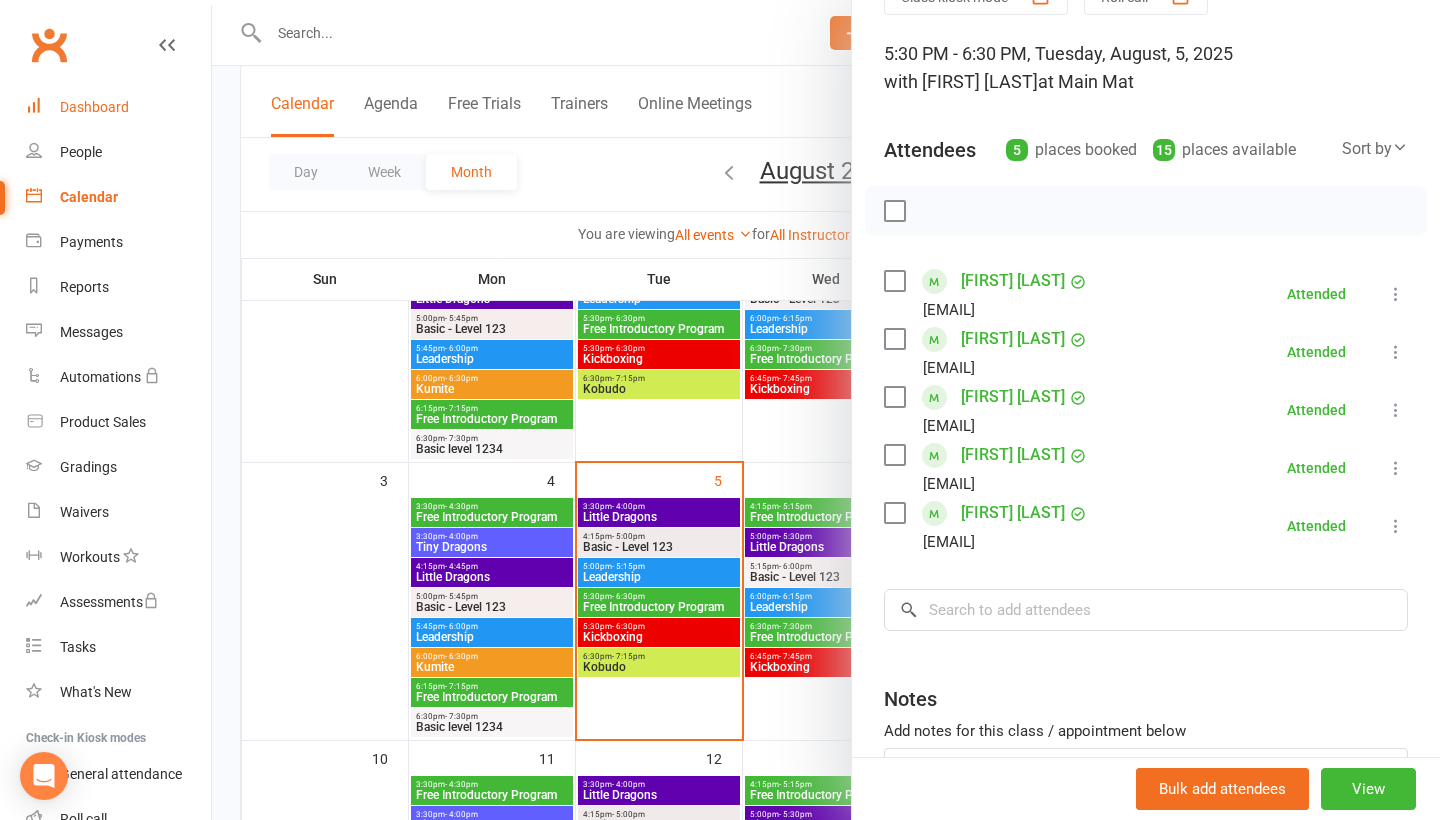 click on "Dashboard" at bounding box center (94, 107) 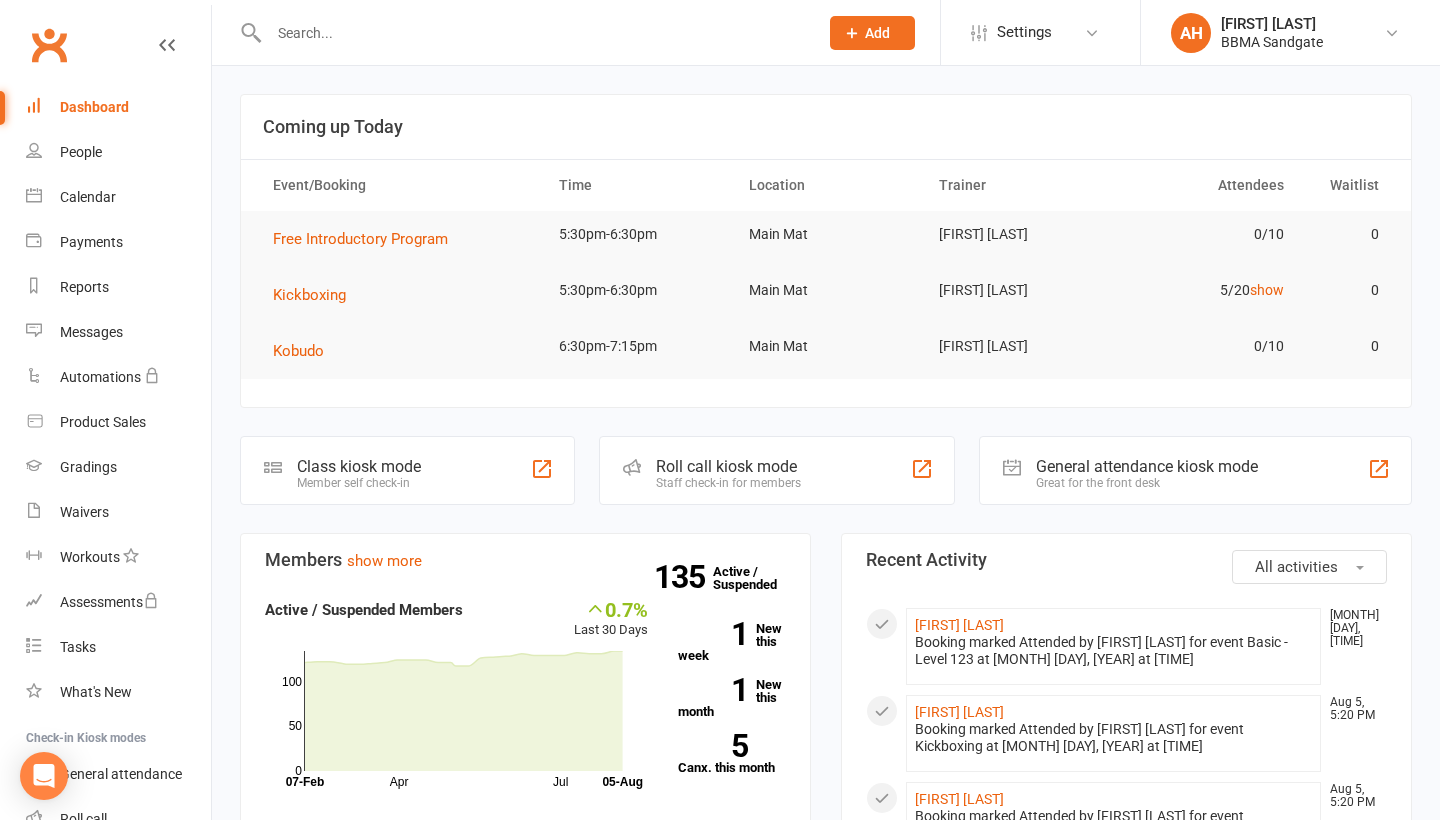 scroll, scrollTop: 0, scrollLeft: 0, axis: both 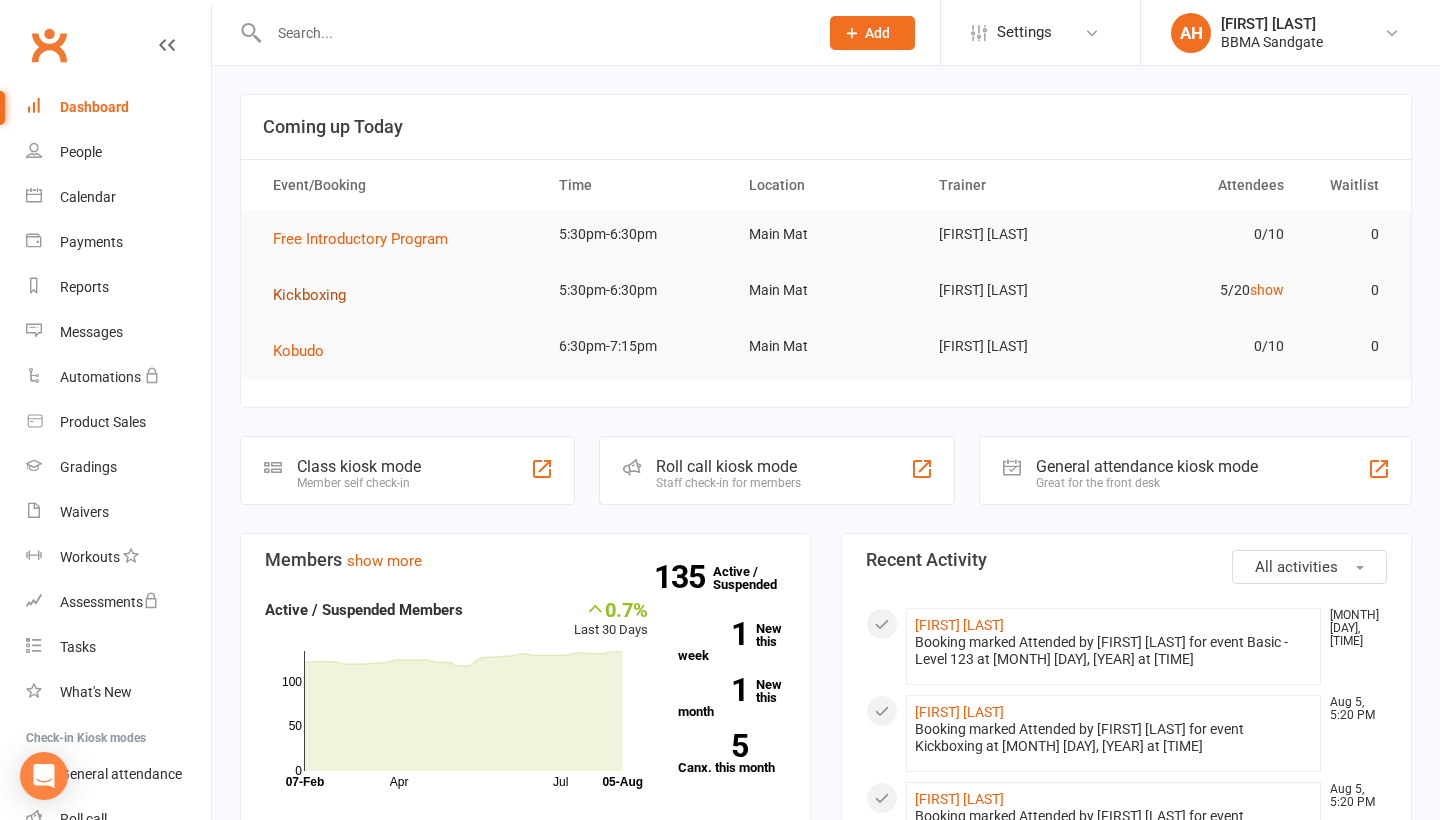 click on "Kickboxing" at bounding box center (309, 295) 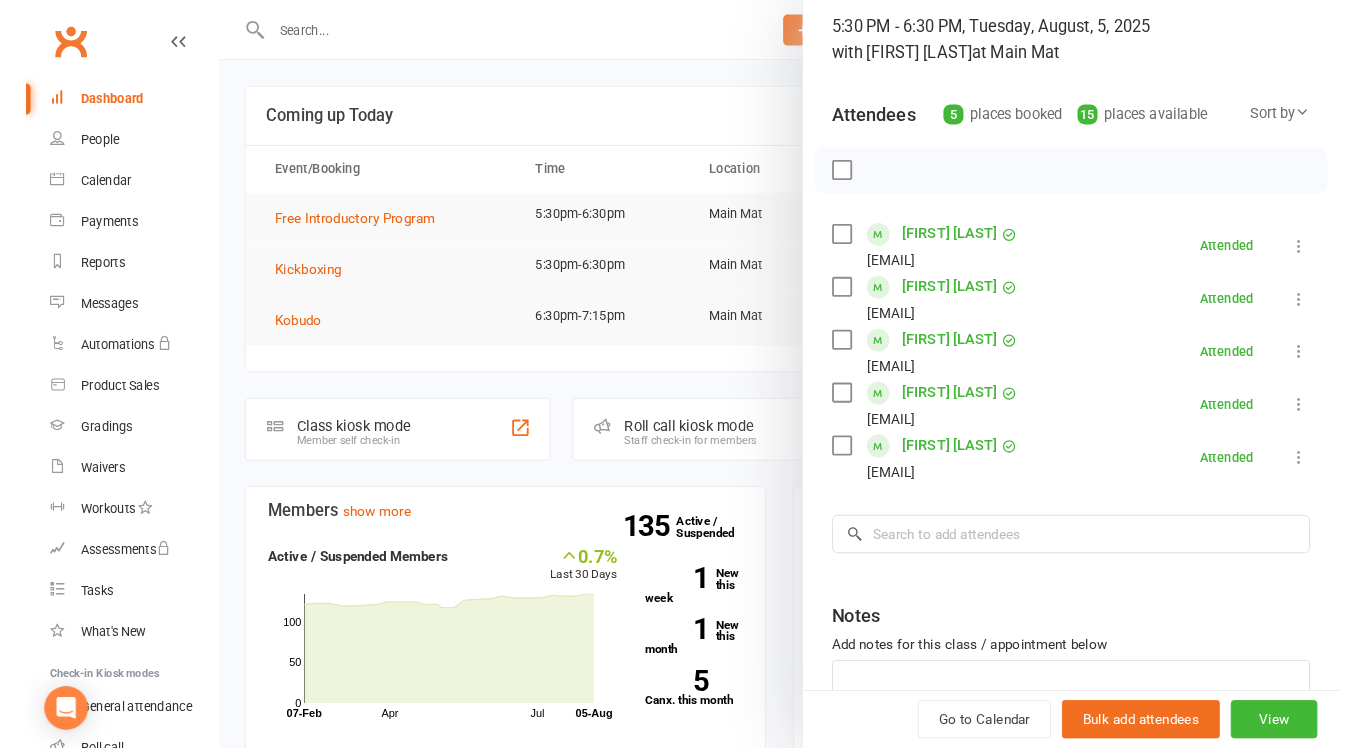 scroll, scrollTop: 150, scrollLeft: 0, axis: vertical 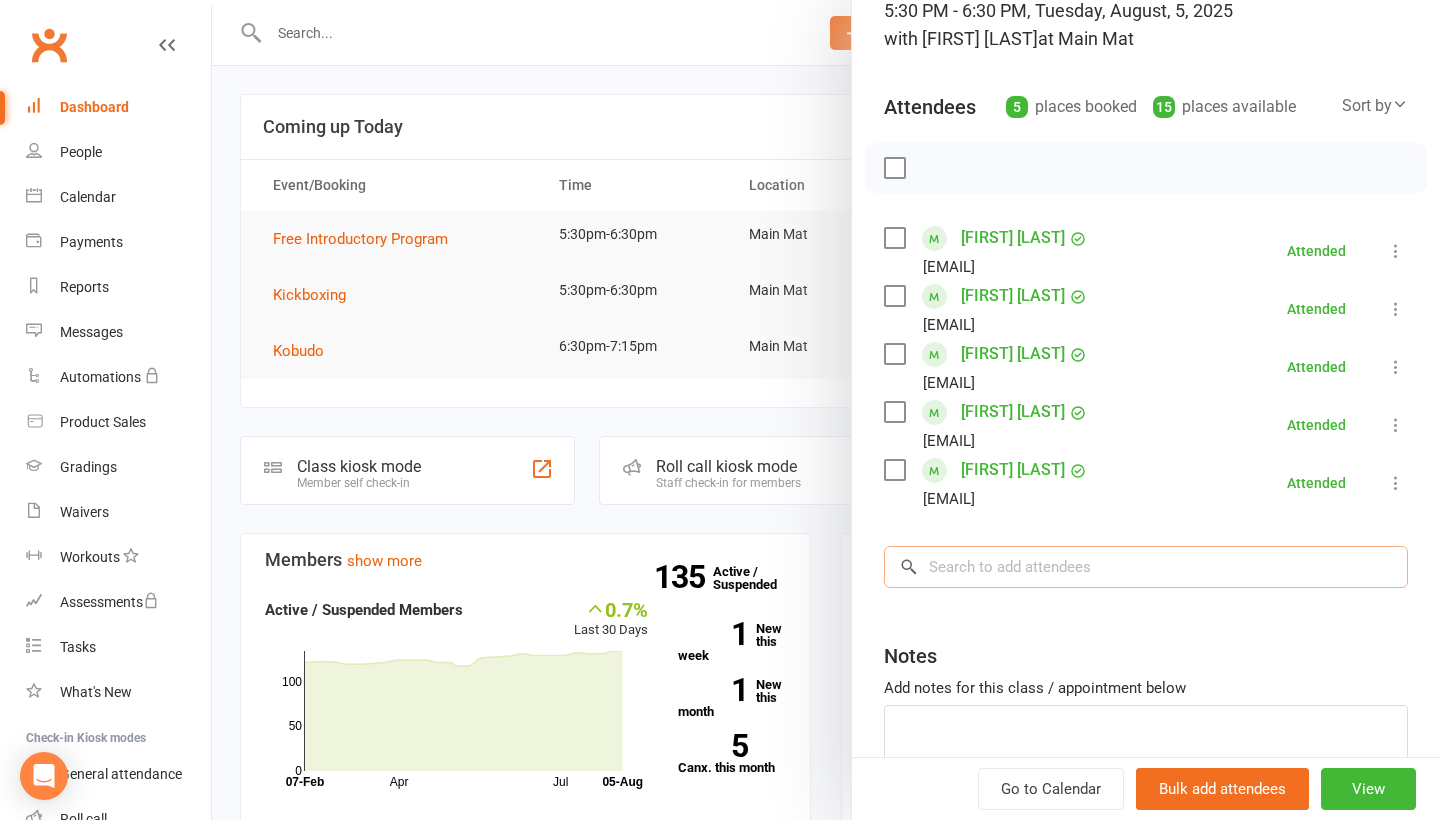 click at bounding box center [1146, 567] 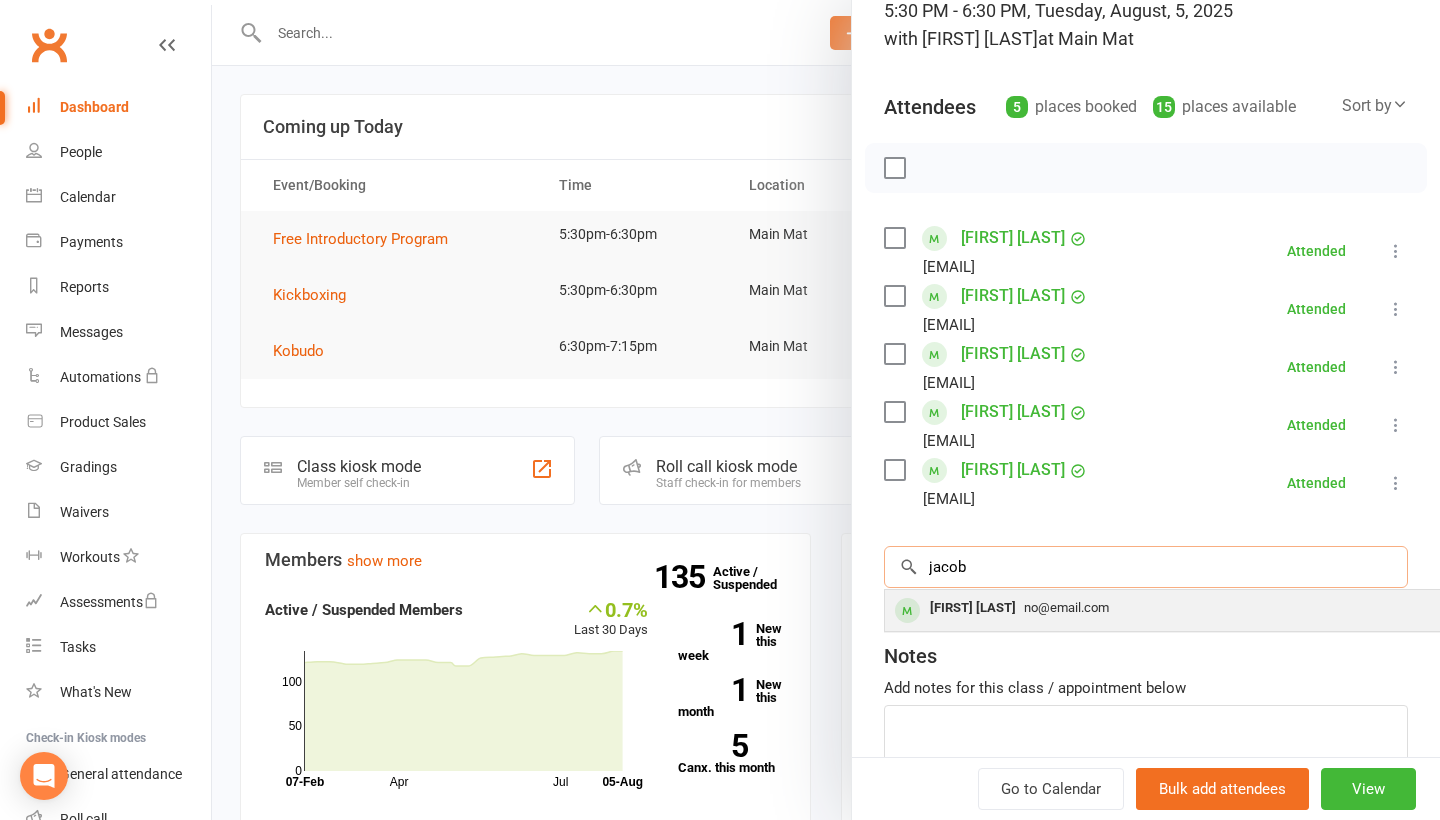 type on "Jacob" 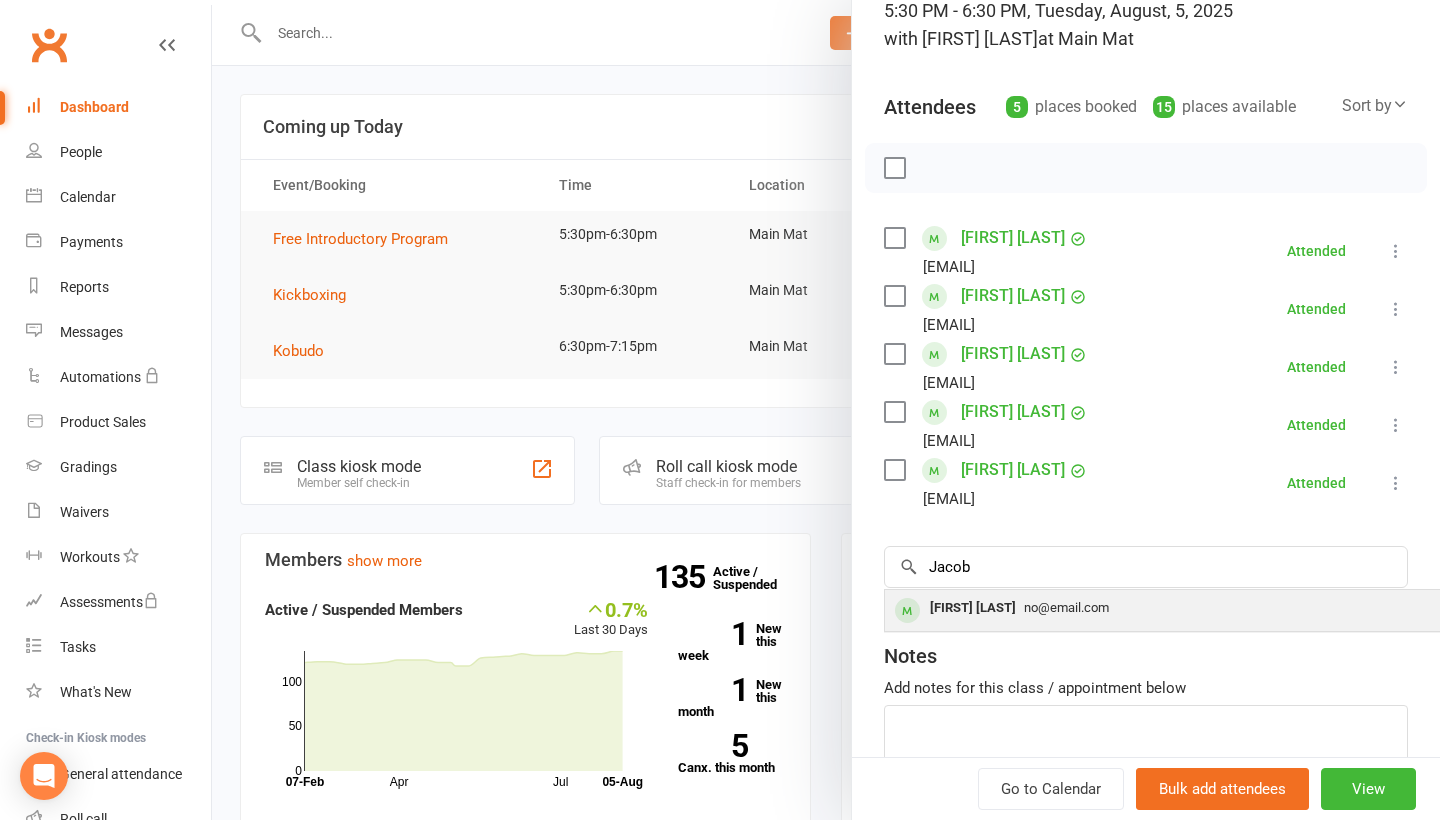 drag, startPoint x: 973, startPoint y: 606, endPoint x: 974, endPoint y: 632, distance: 26.019224 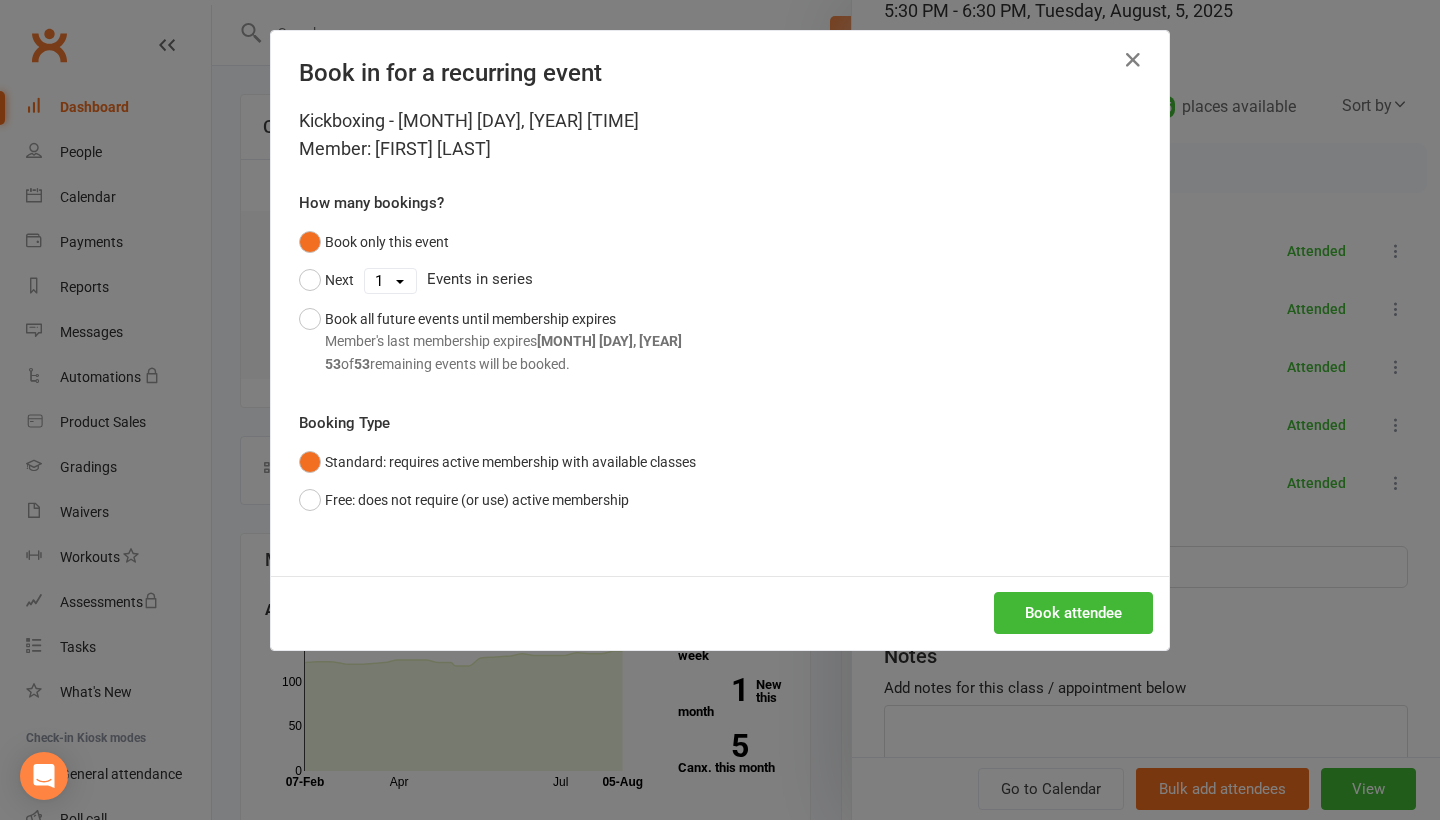 click on "Book attendee" at bounding box center [720, 613] 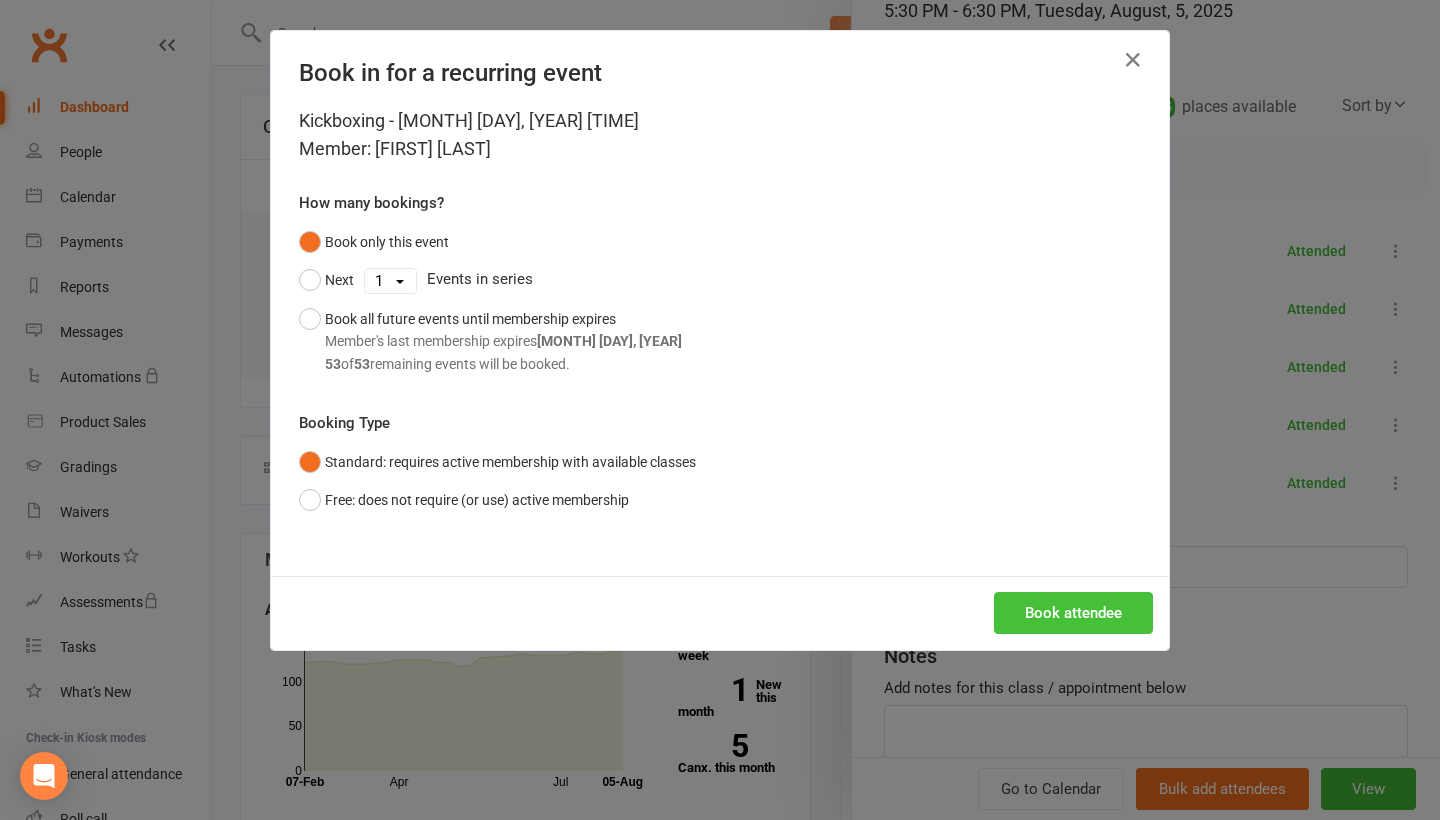 click on "Book attendee" at bounding box center (1073, 613) 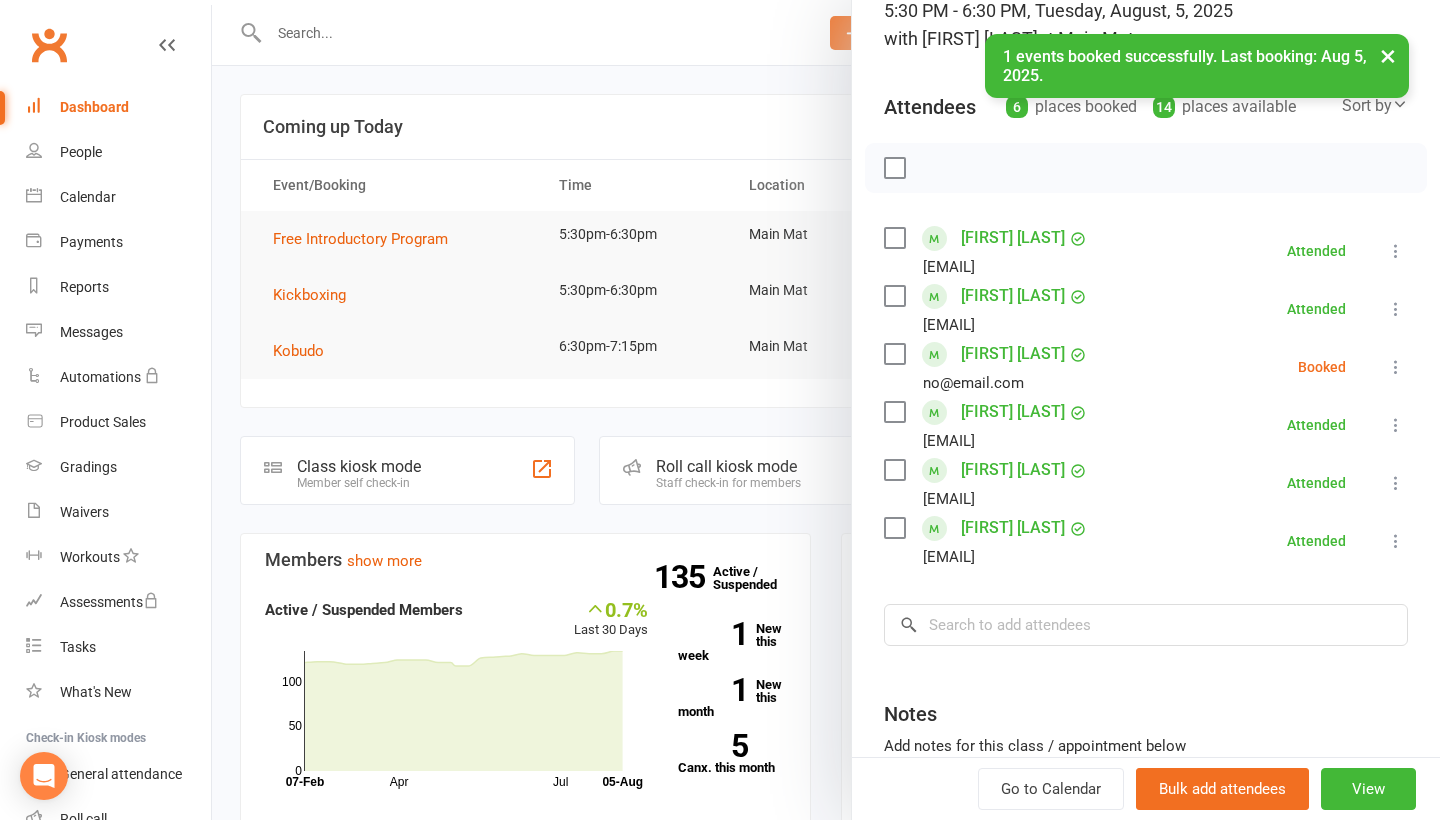 click at bounding box center [1396, 367] 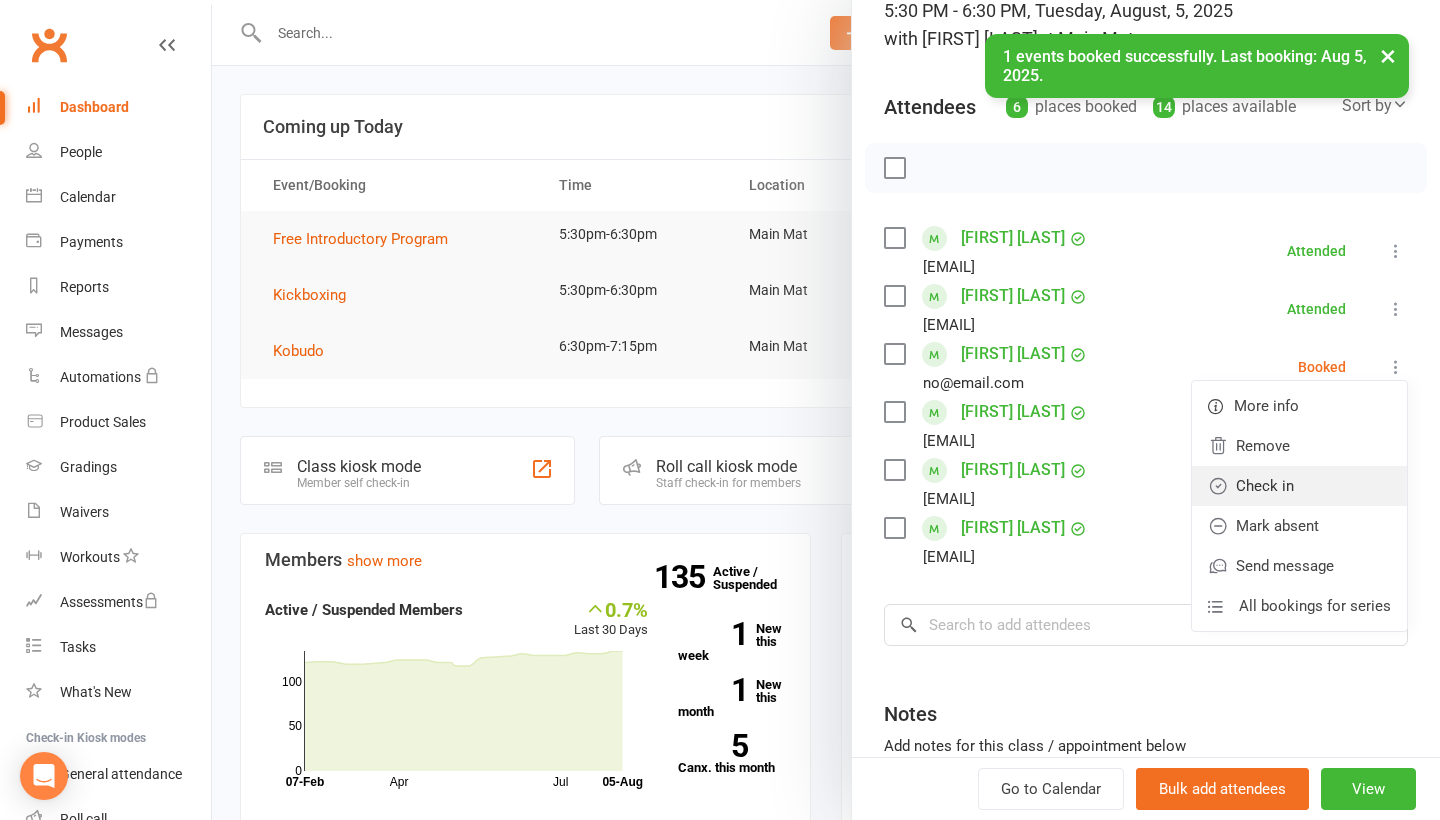 click on "Check in" at bounding box center [1299, 486] 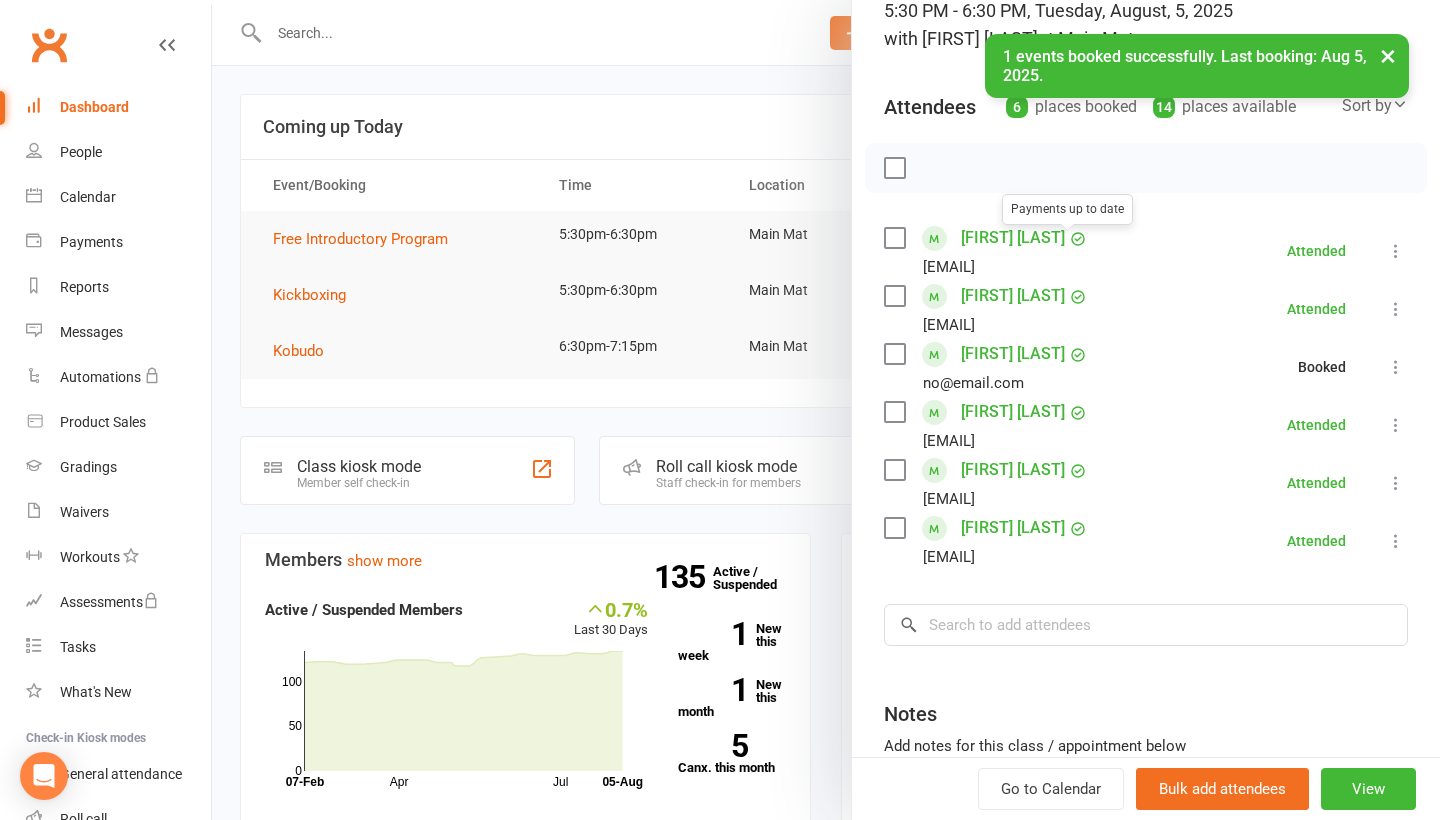 click at bounding box center (826, 410) 